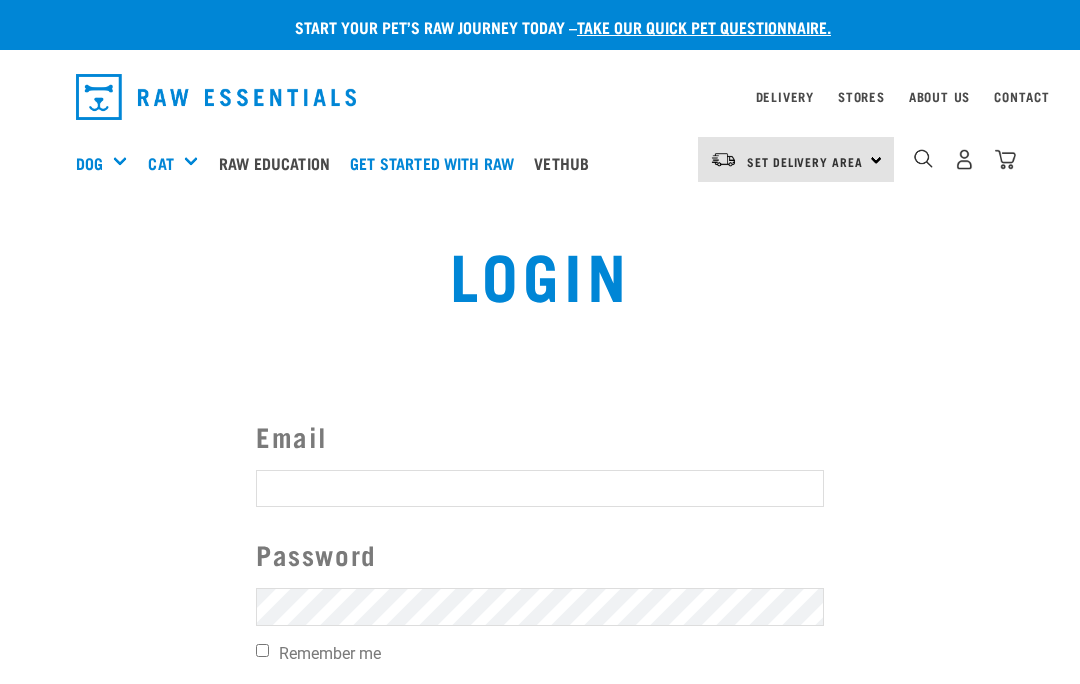 scroll, scrollTop: 0, scrollLeft: 0, axis: both 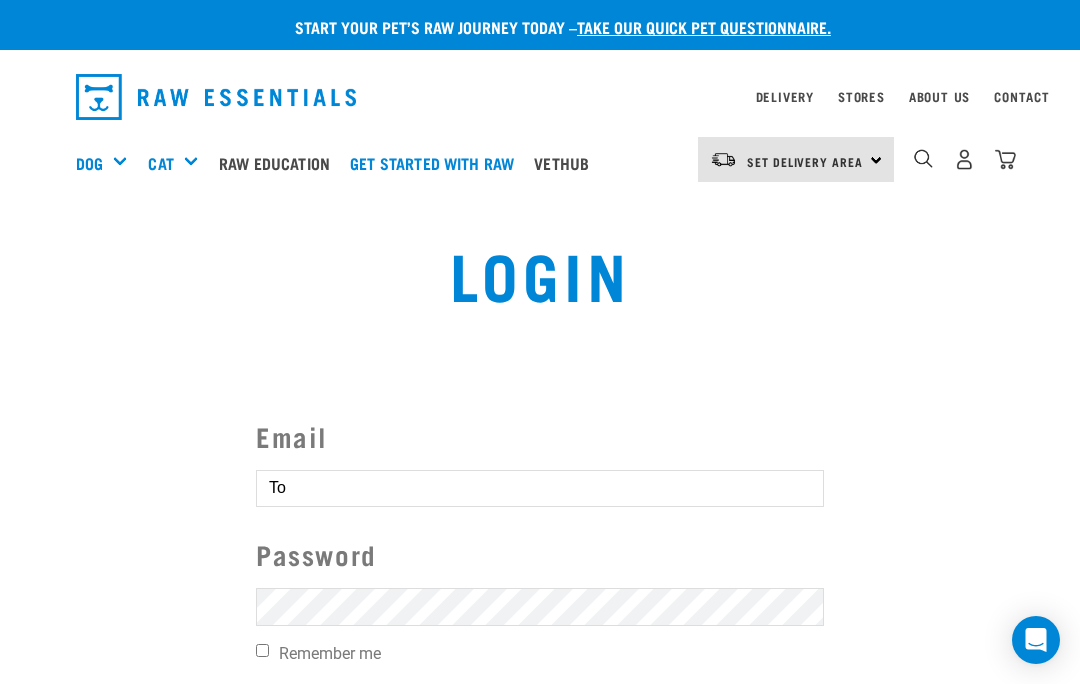 type on "T" 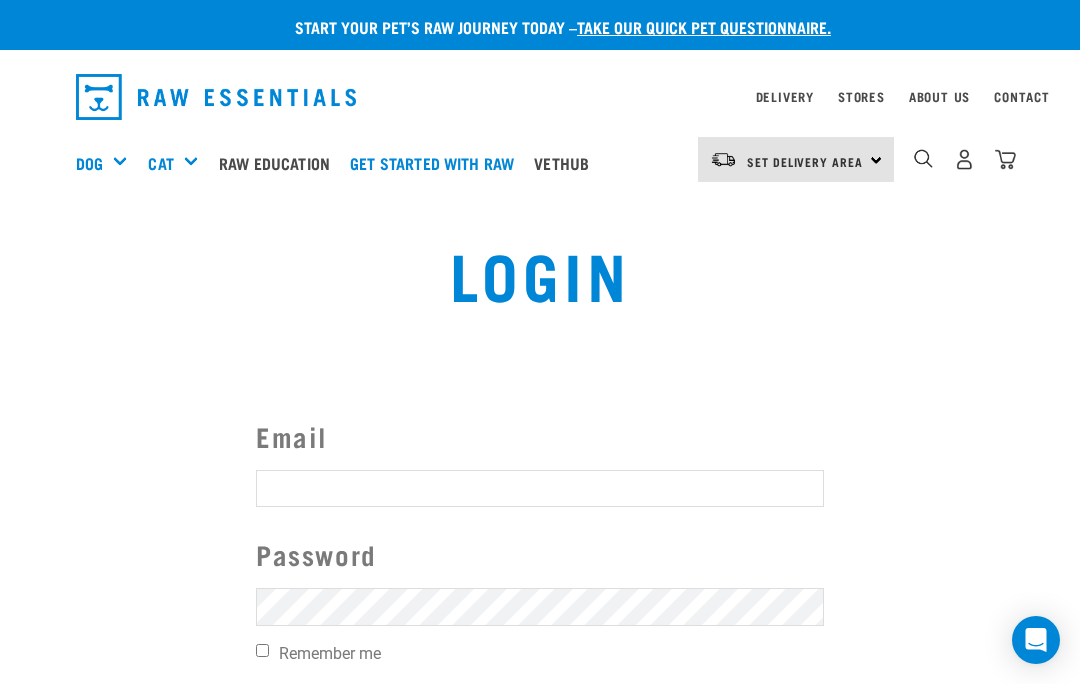 type on "T" 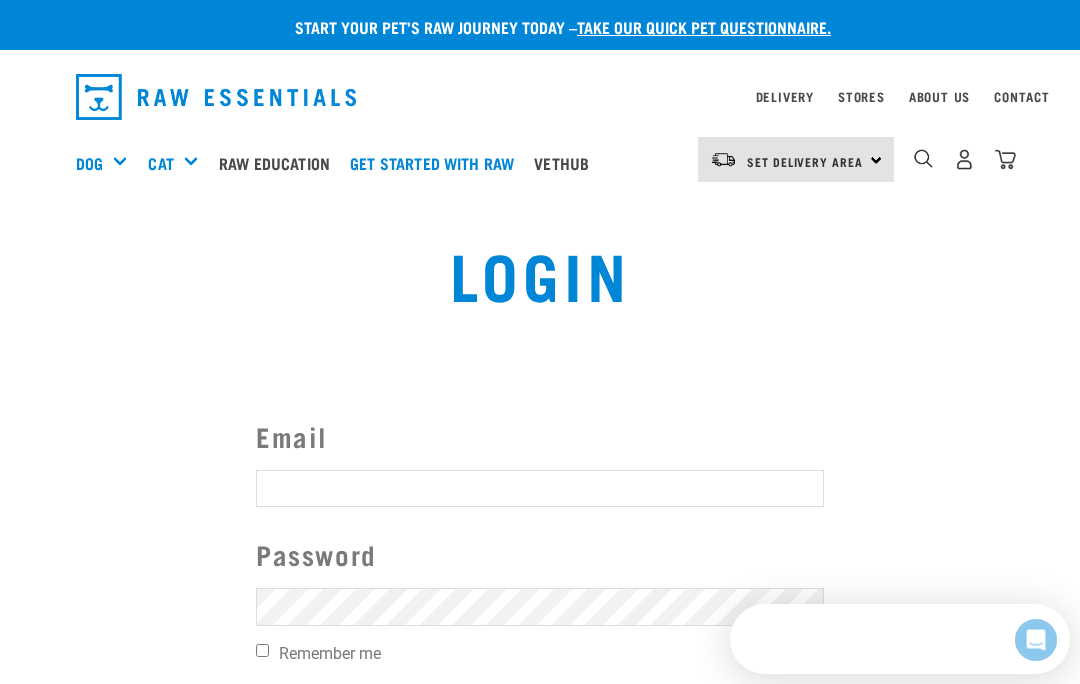 scroll, scrollTop: 0, scrollLeft: 0, axis: both 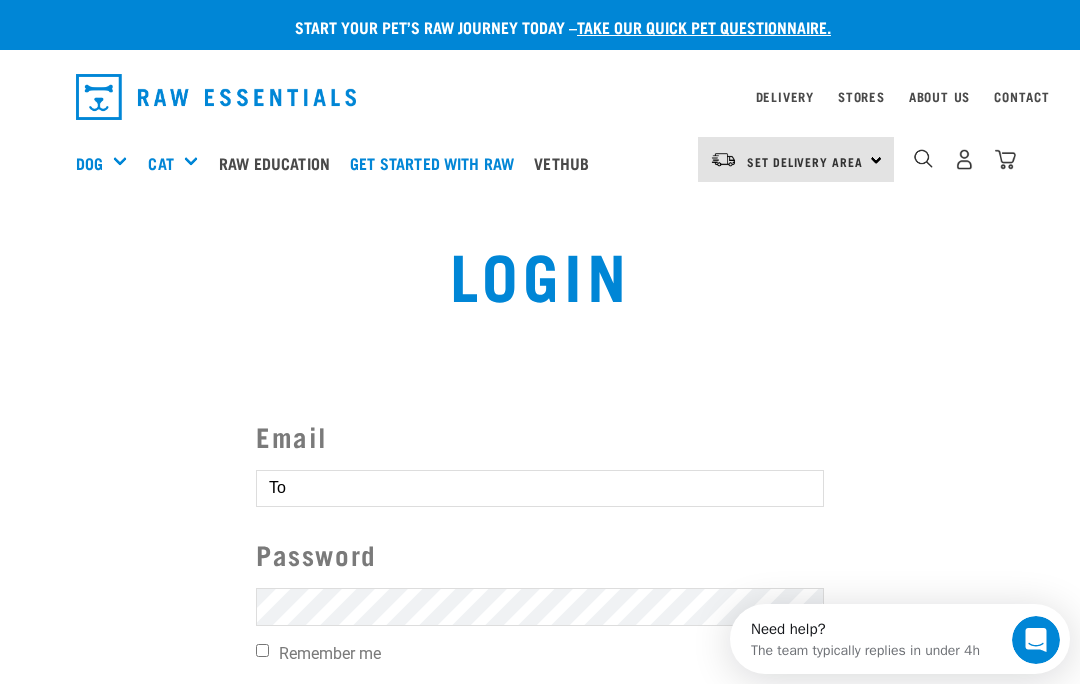 type on "T" 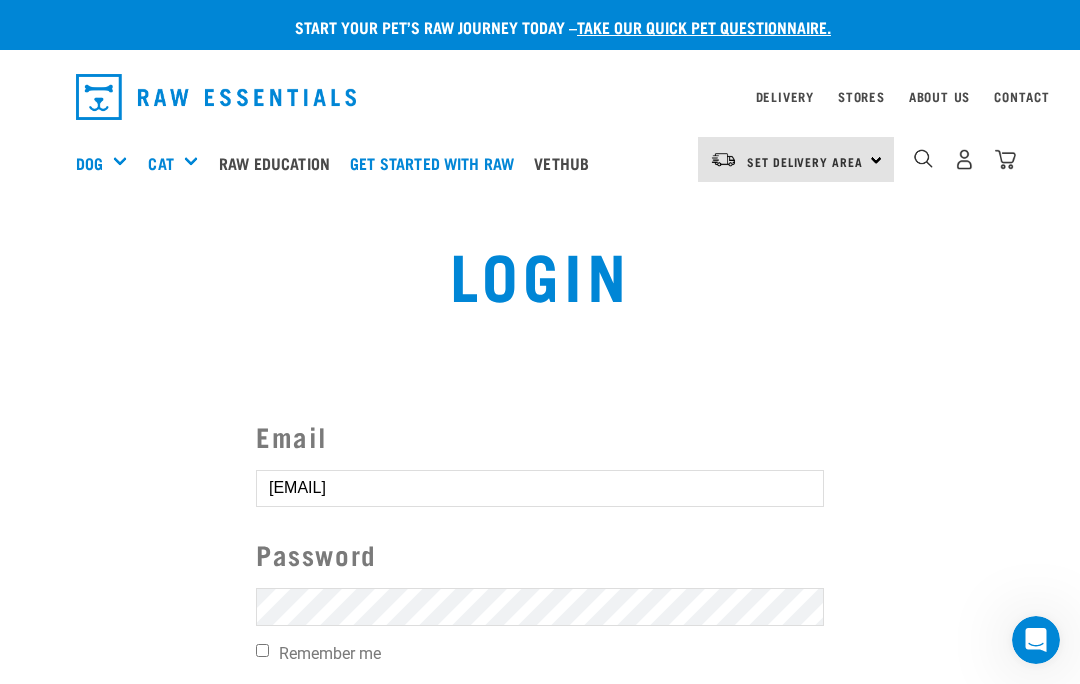 type on "[EMAIL]" 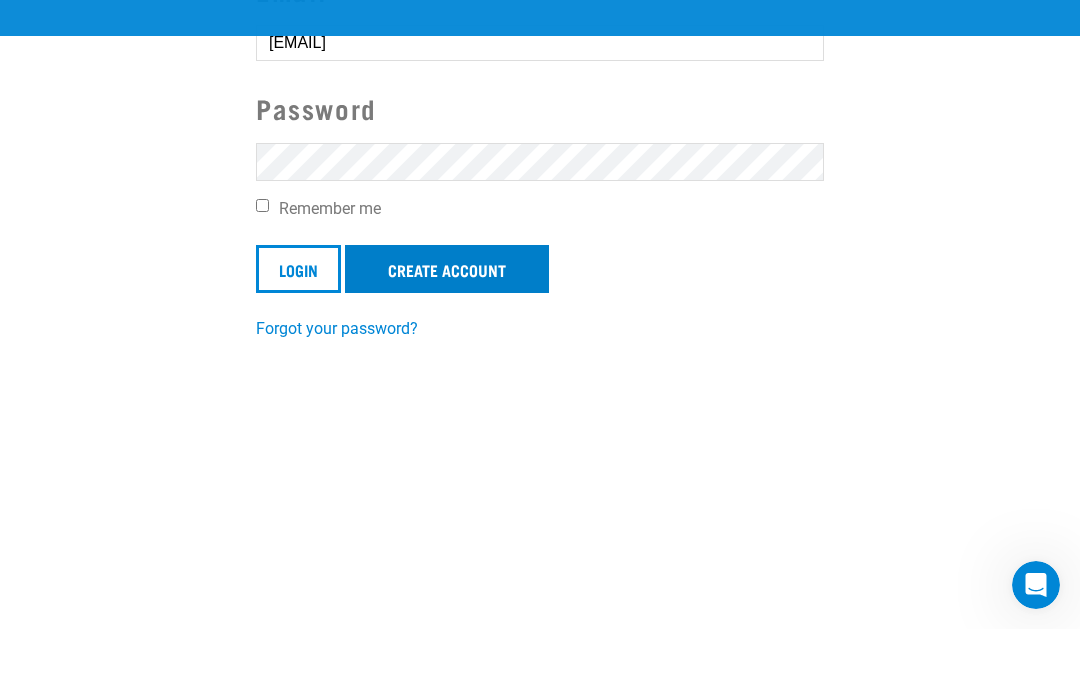 click on "Create Account" at bounding box center (447, 324) 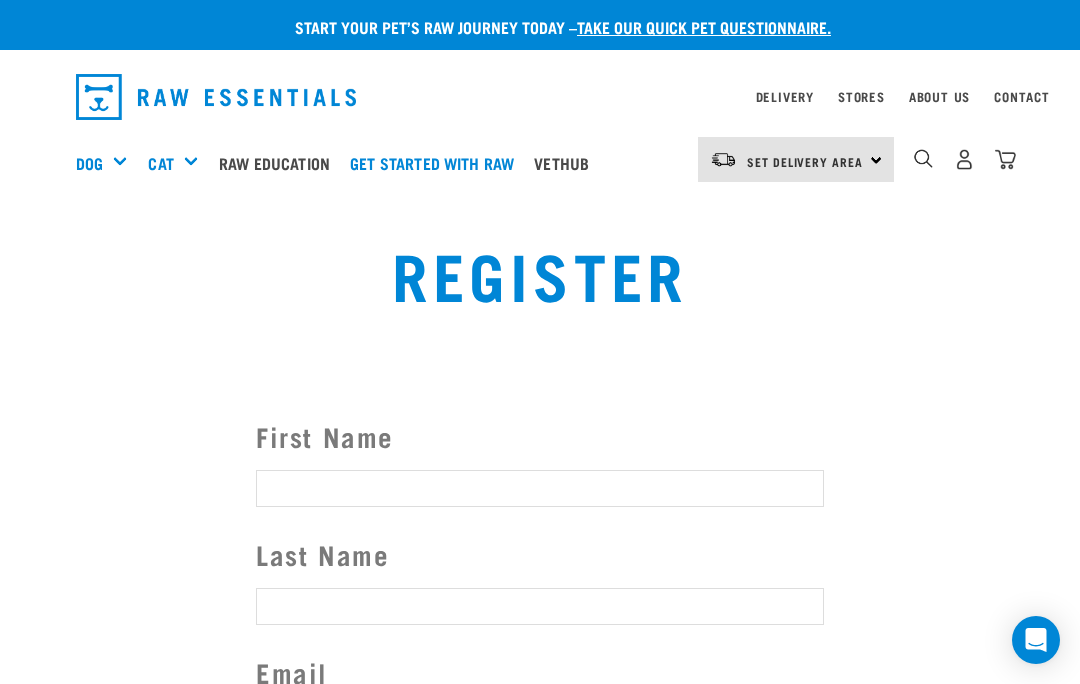 scroll, scrollTop: 0, scrollLeft: 0, axis: both 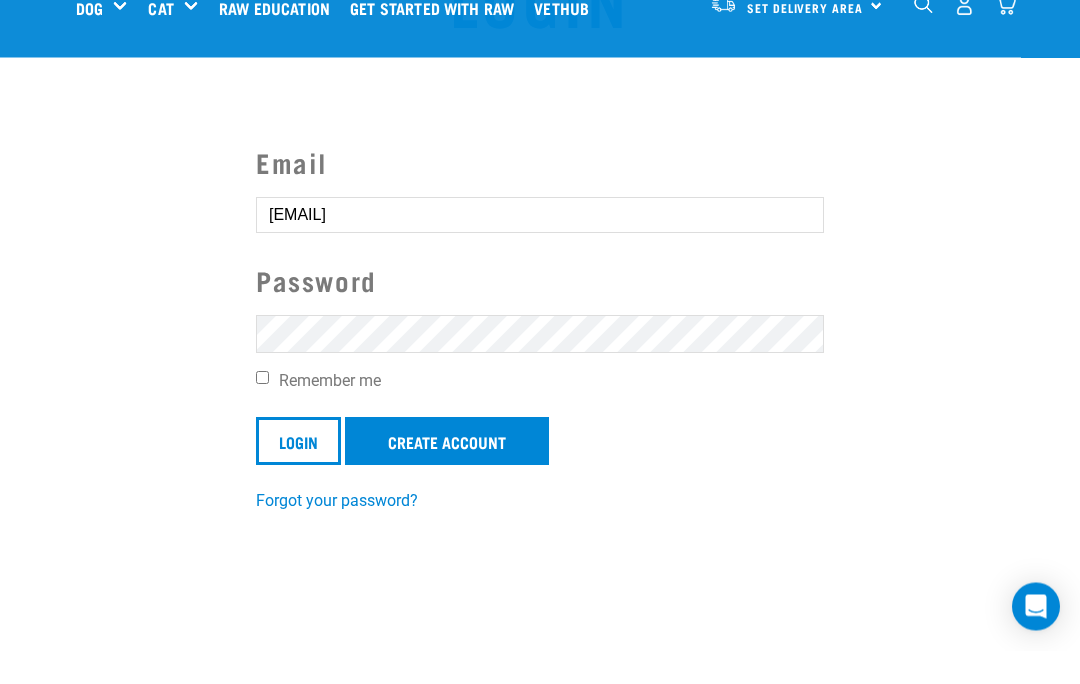 click on "Remember me" at bounding box center [540, 415] 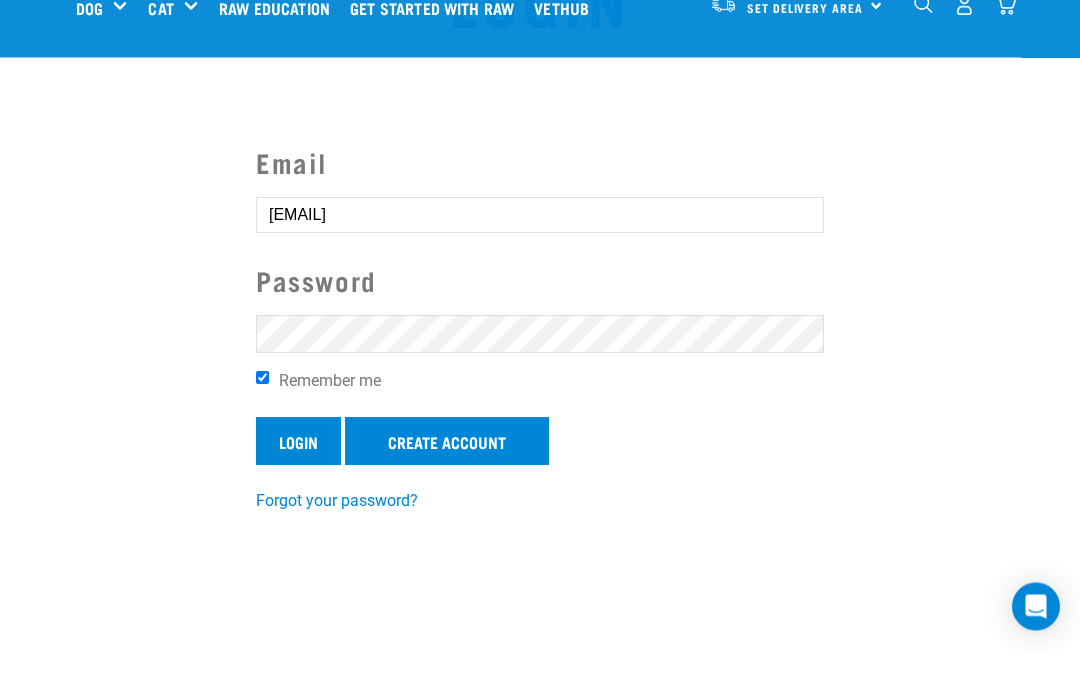 click on "Login" at bounding box center [298, 475] 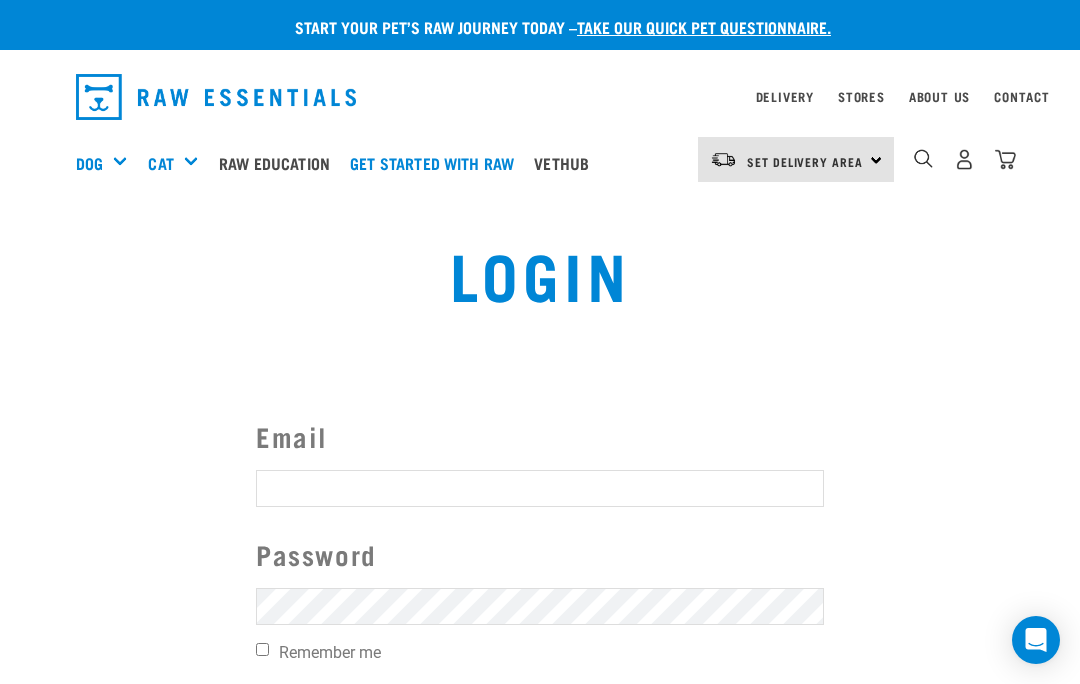 scroll, scrollTop: 0, scrollLeft: 0, axis: both 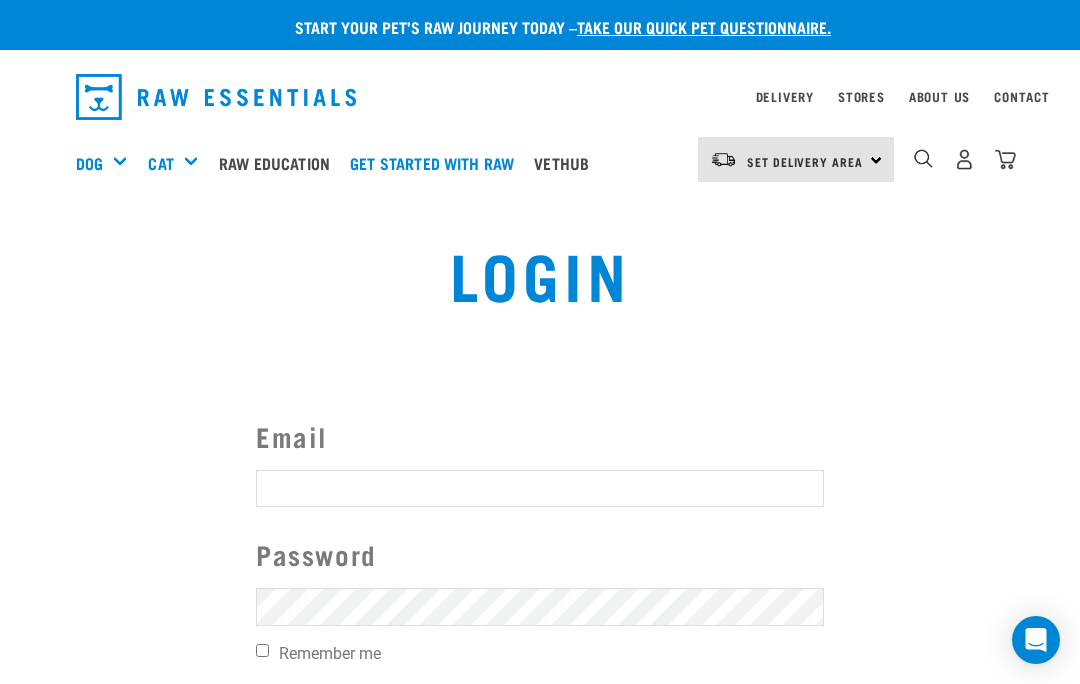 click on "Invalid username or password." at bounding box center (0, 342) 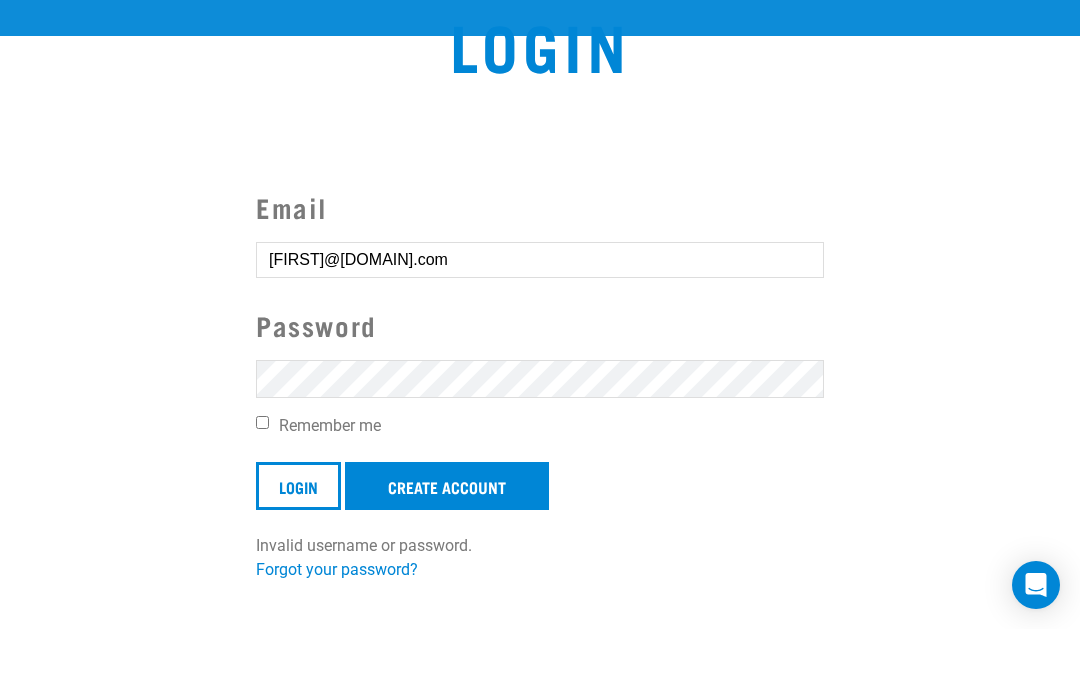 type on "Tonimoffatt@gmail.com" 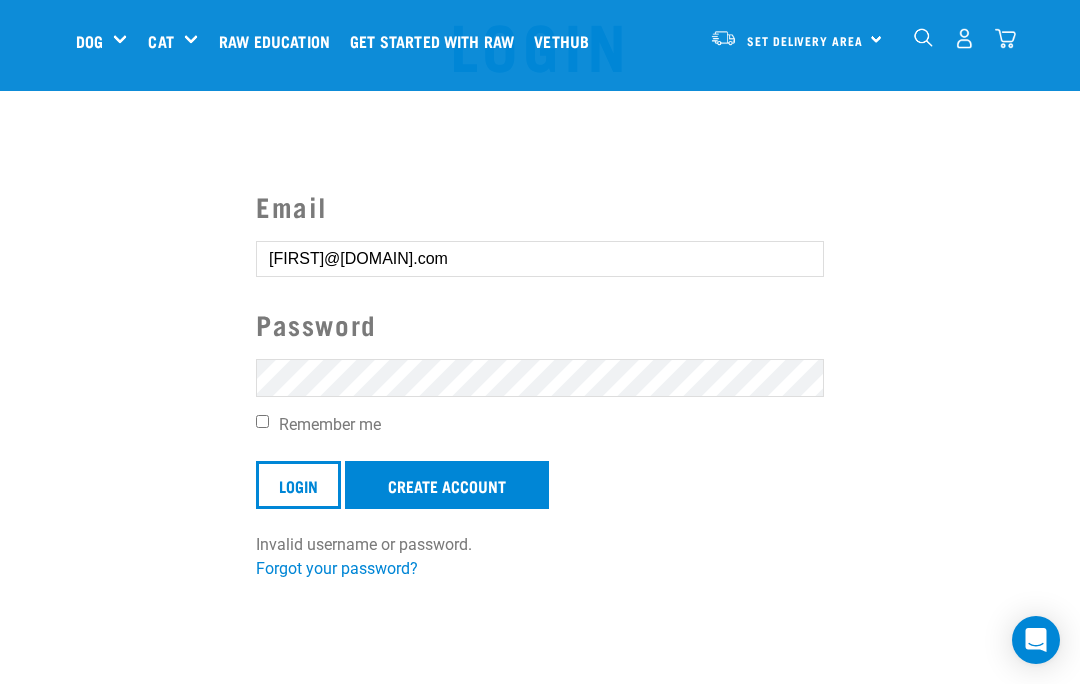 click on "Remember me" at bounding box center (262, 421) 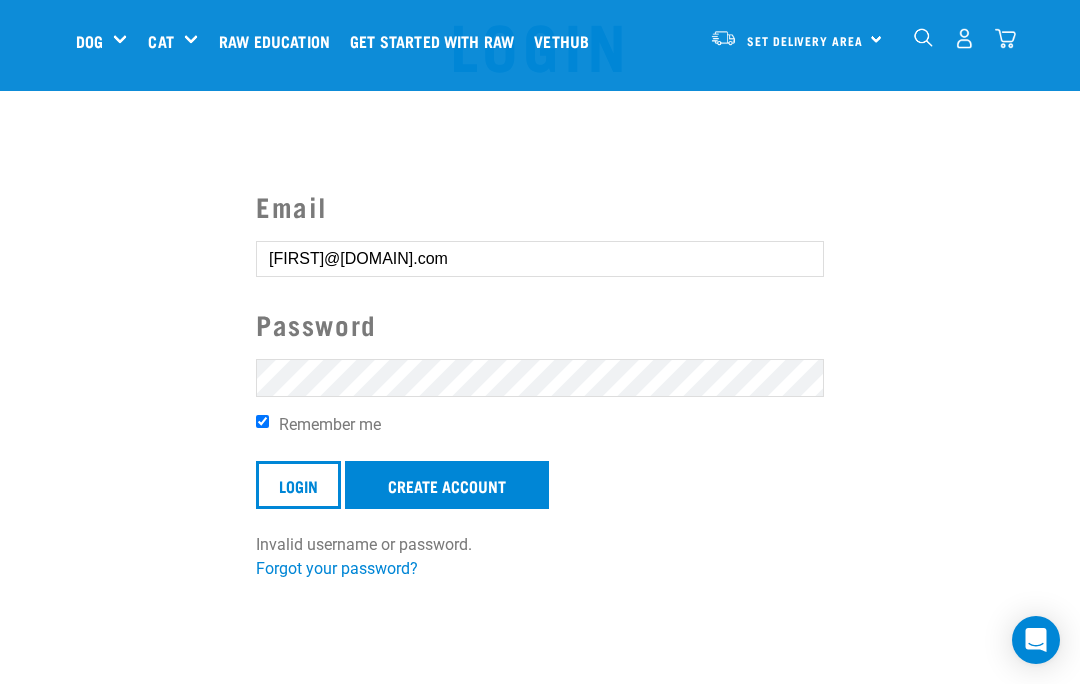 scroll, scrollTop: 76, scrollLeft: 0, axis: vertical 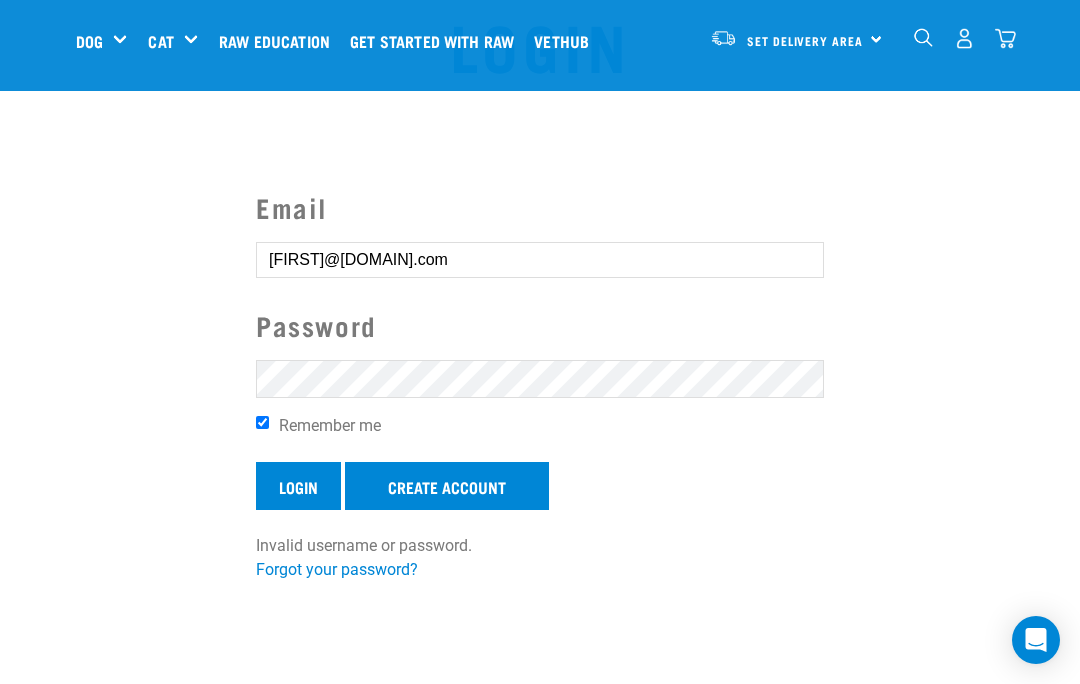 click on "Login" at bounding box center (298, 486) 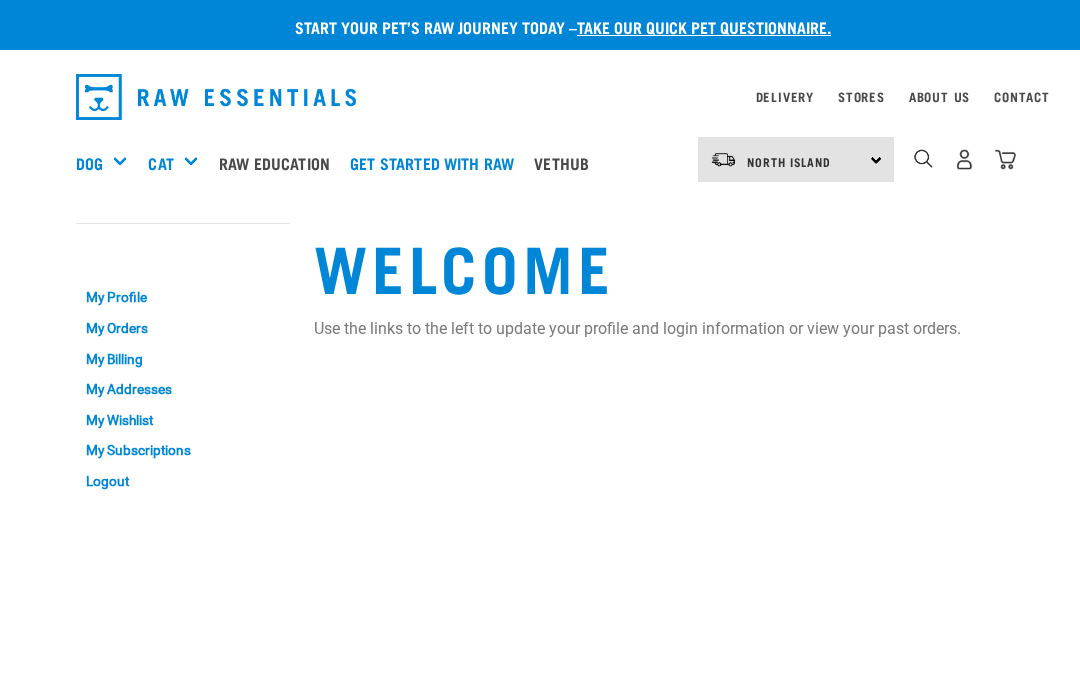 scroll, scrollTop: 0, scrollLeft: 0, axis: both 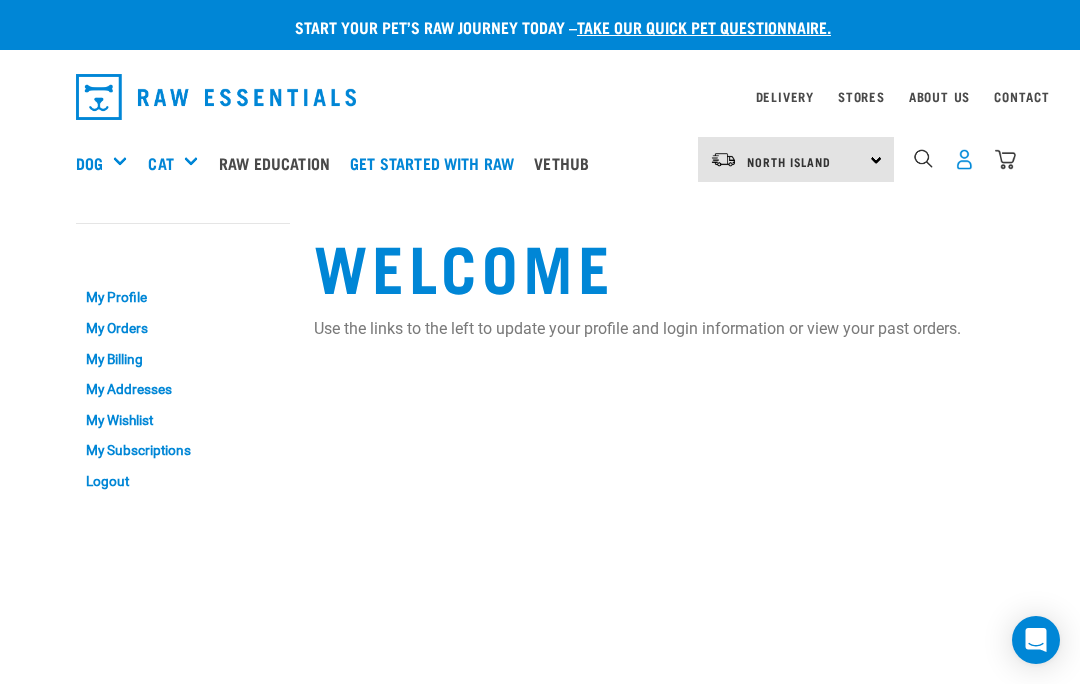 click at bounding box center (964, 159) 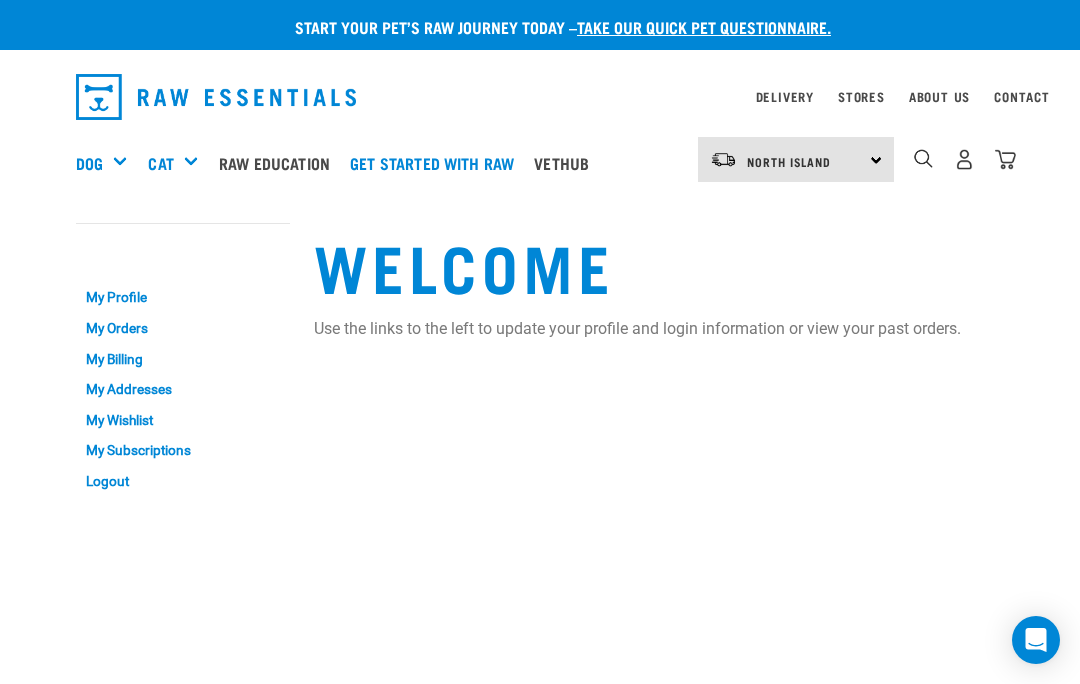 scroll, scrollTop: 0, scrollLeft: 0, axis: both 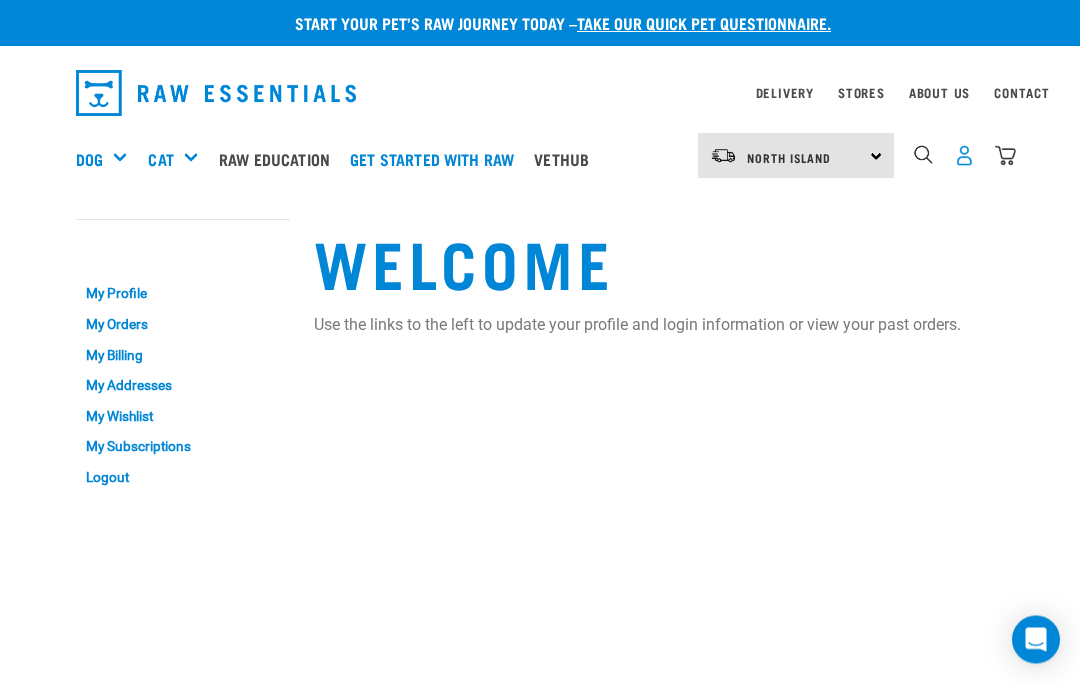click at bounding box center (964, 156) 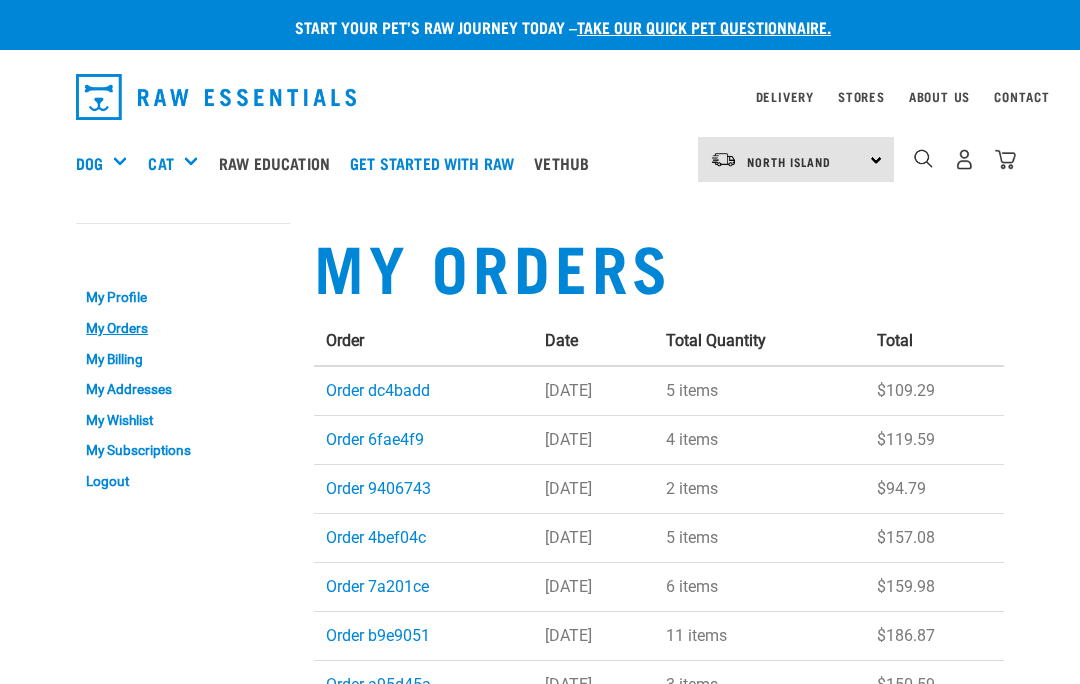 scroll, scrollTop: 0, scrollLeft: 0, axis: both 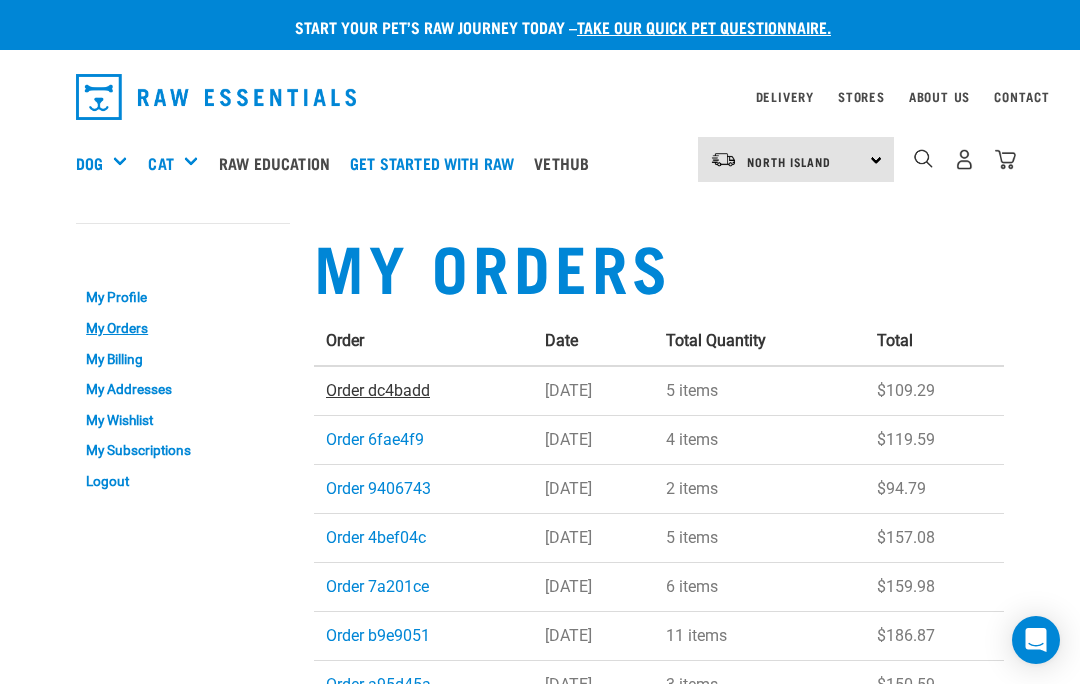 click on "Order dc4badd" at bounding box center (378, 390) 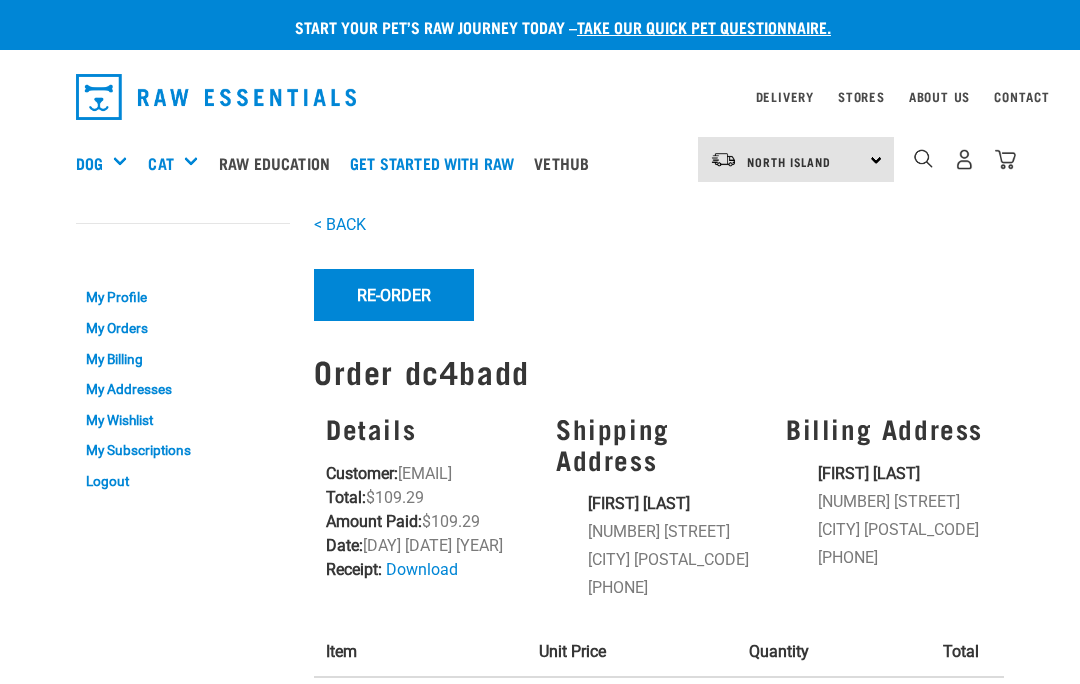 scroll, scrollTop: 0, scrollLeft: 0, axis: both 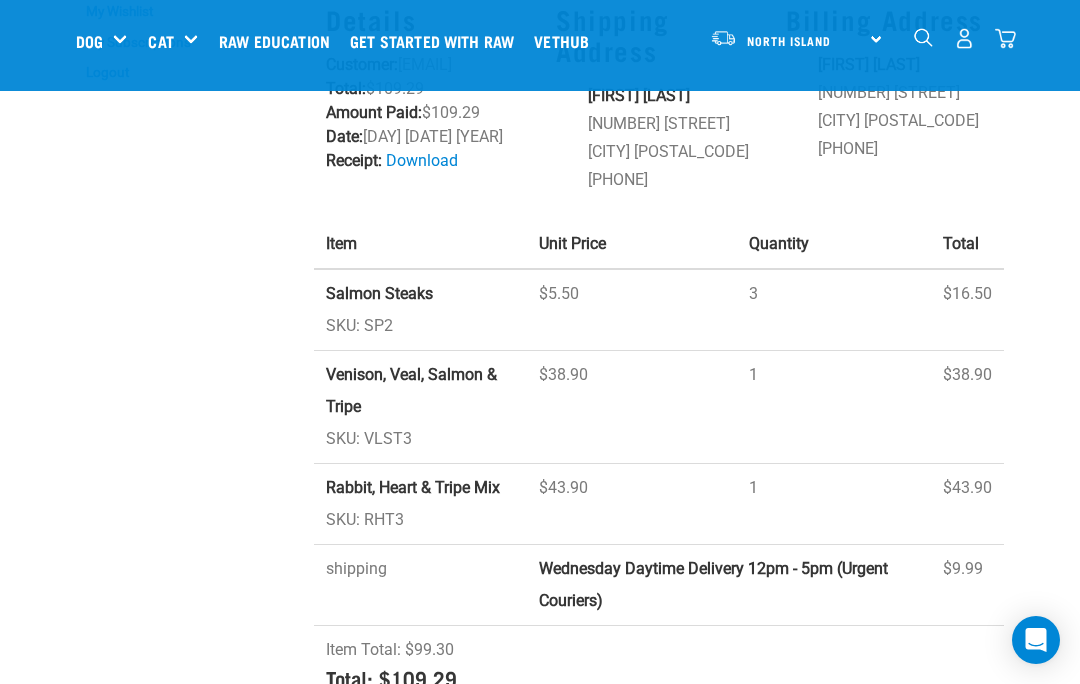 click on "Rabbit, Heart & Tripe Mix" at bounding box center (413, 487) 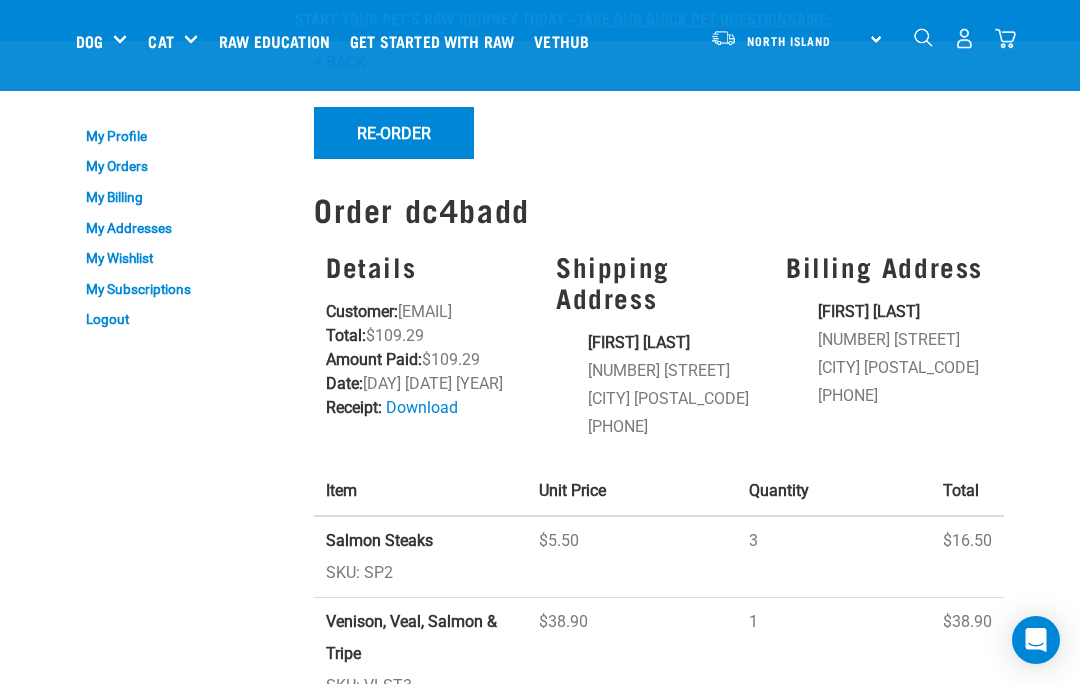 scroll, scrollTop: 0, scrollLeft: 0, axis: both 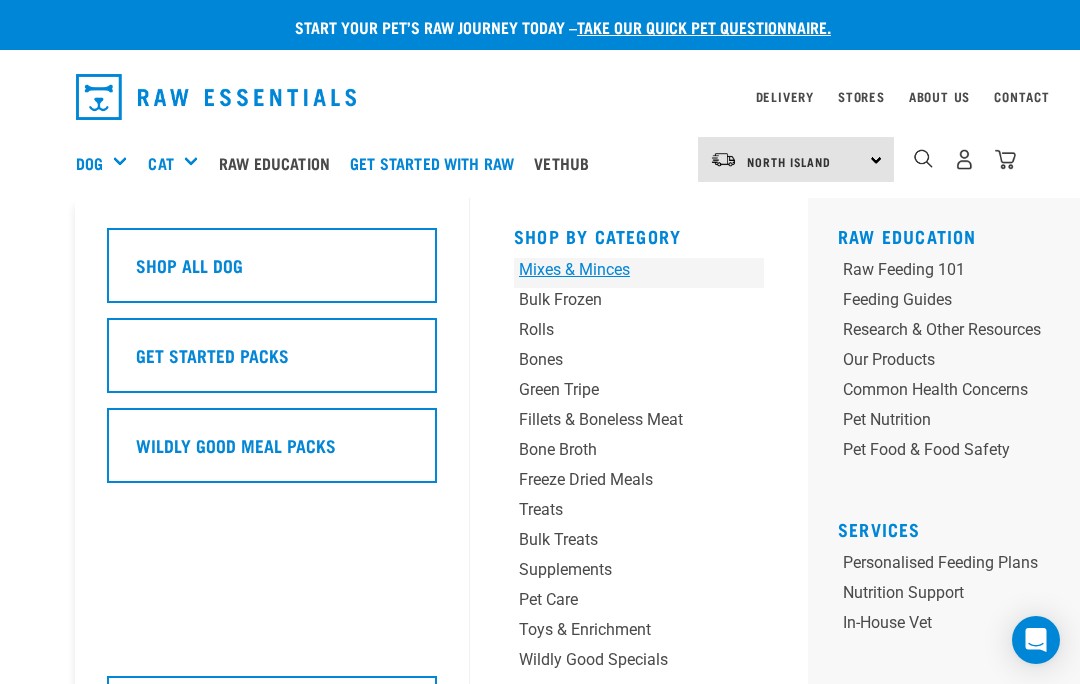 click on "Mixes & Minces" at bounding box center [617, 270] 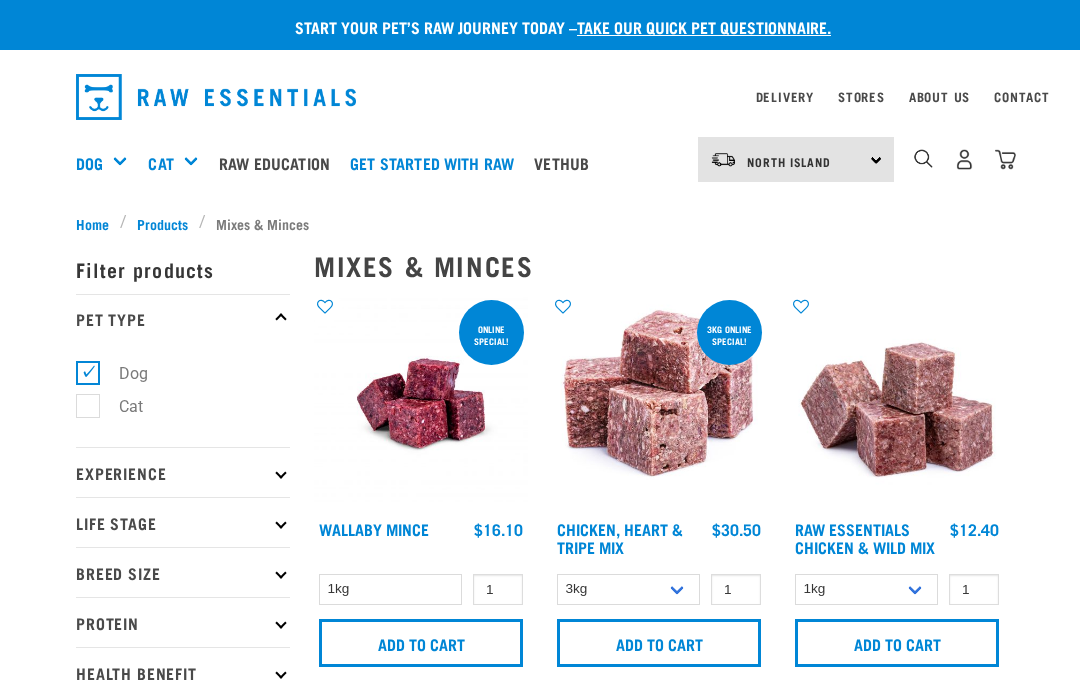 scroll, scrollTop: 0, scrollLeft: 0, axis: both 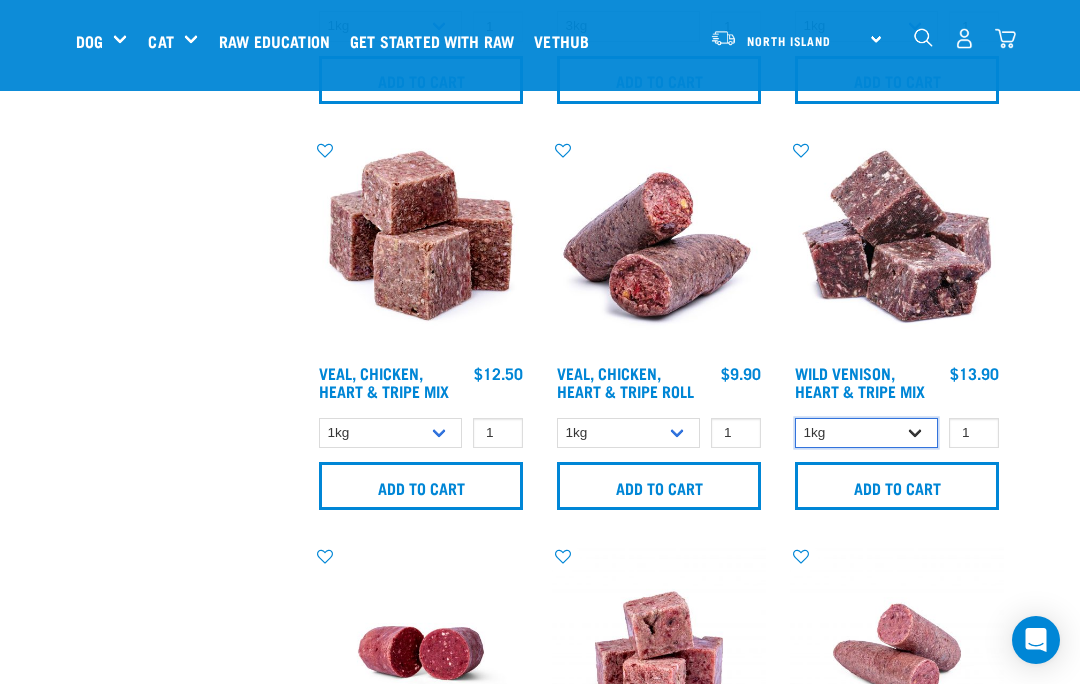 click on "1kg
3kg" at bounding box center (866, 433) 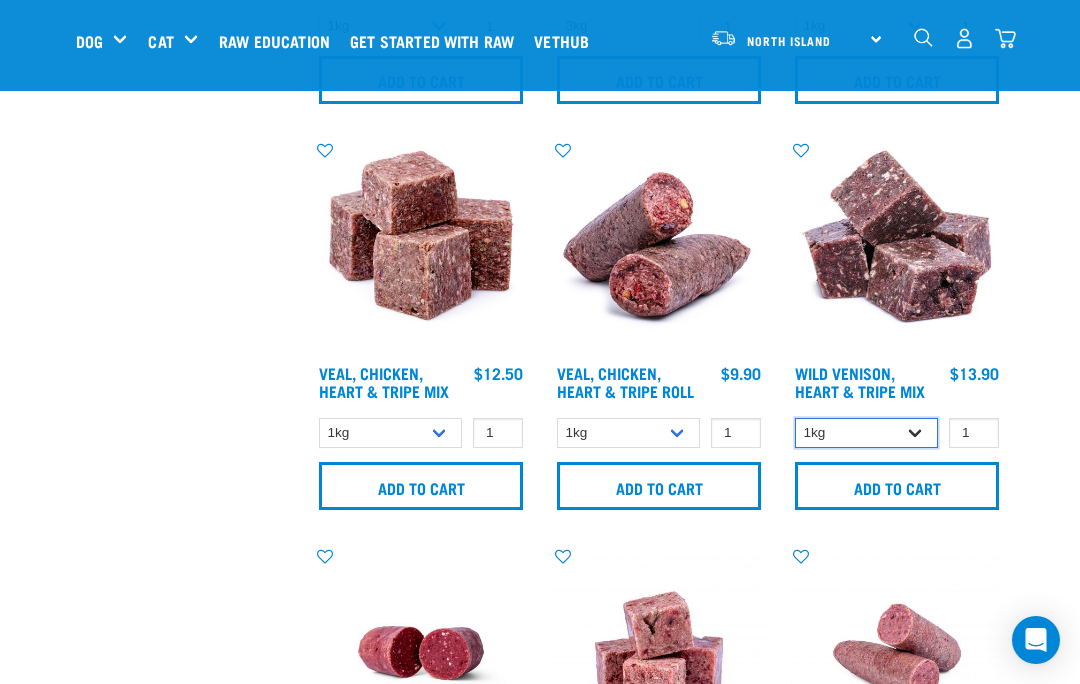 select on "763" 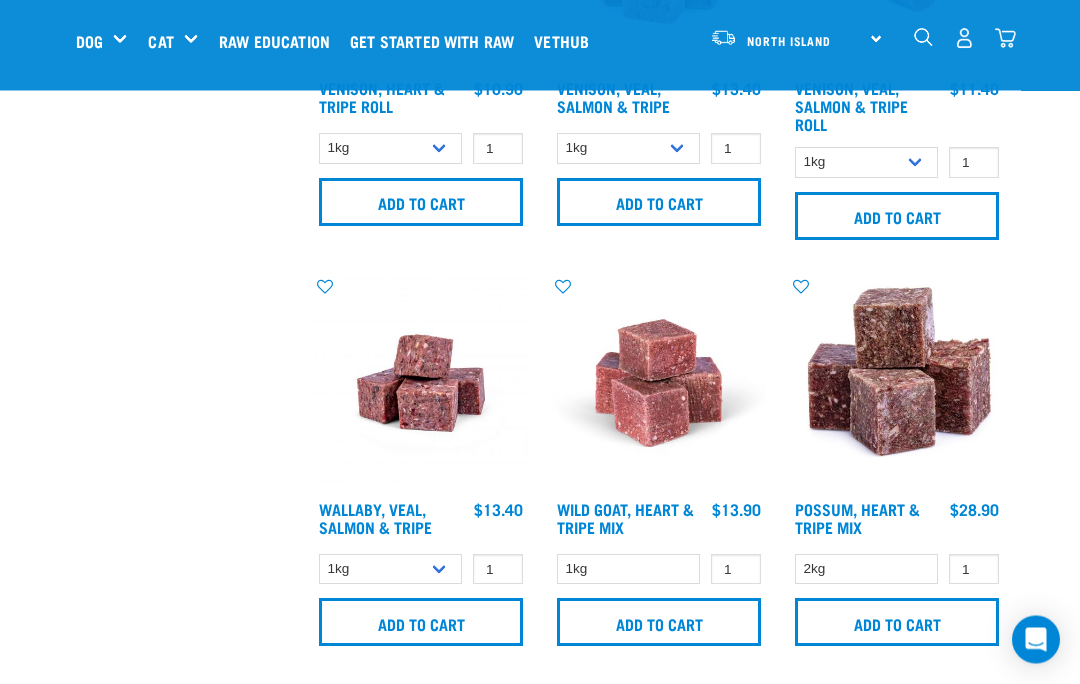 scroll, scrollTop: 2728, scrollLeft: 0, axis: vertical 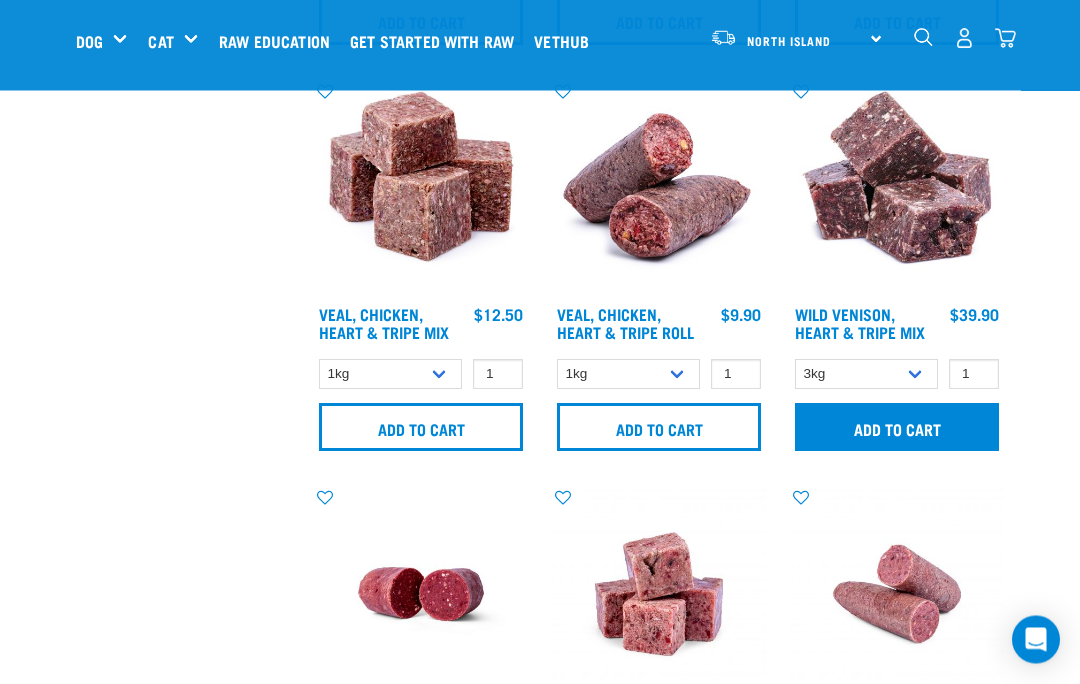 click on "Add to cart" at bounding box center (897, 428) 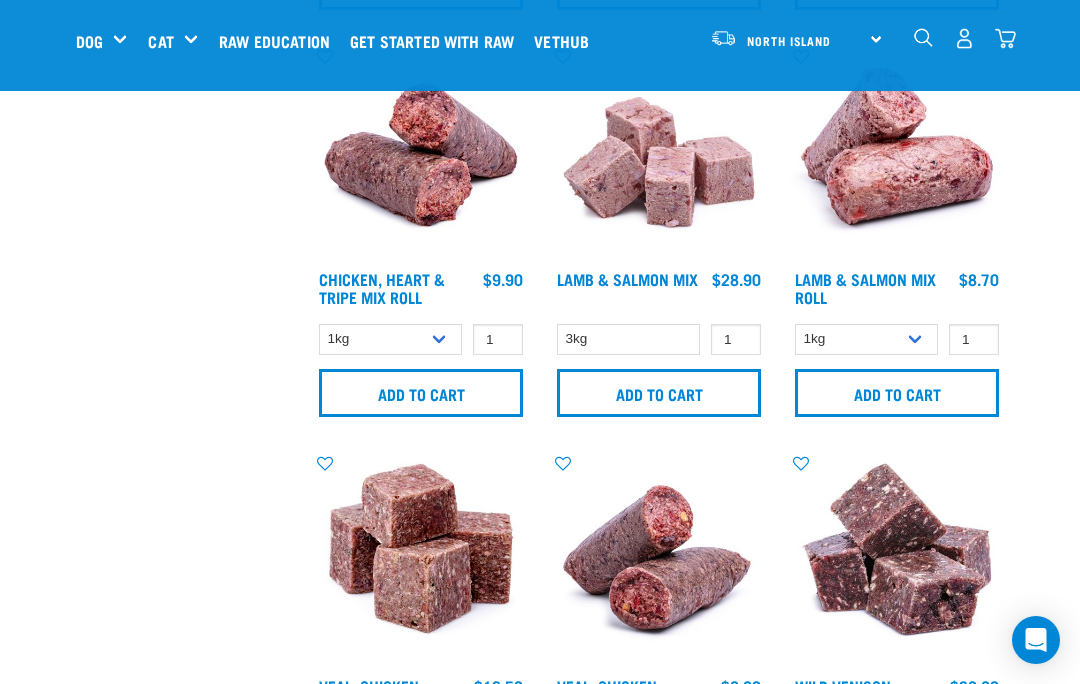 scroll, scrollTop: 1720, scrollLeft: 0, axis: vertical 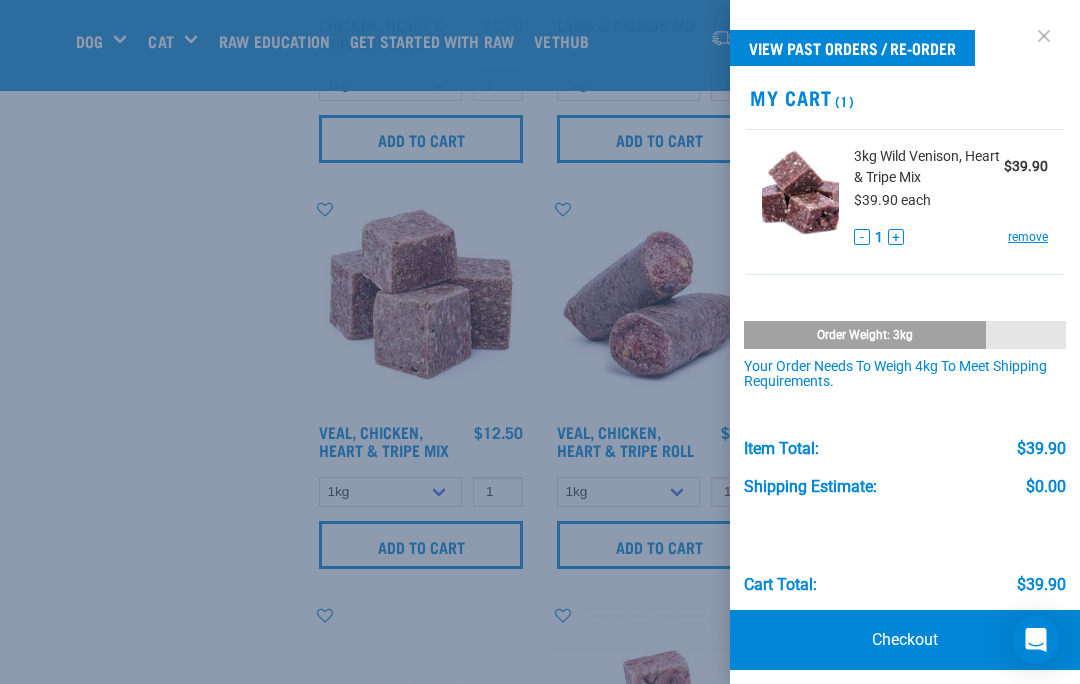 click at bounding box center [1044, 36] 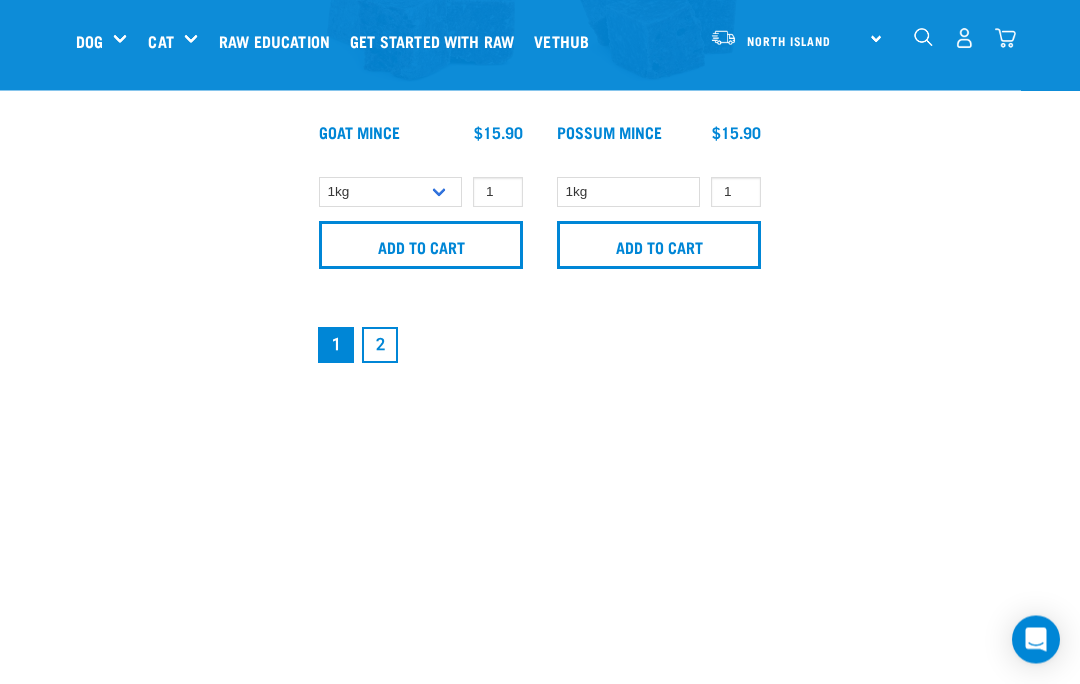 scroll, scrollTop: 4339, scrollLeft: 0, axis: vertical 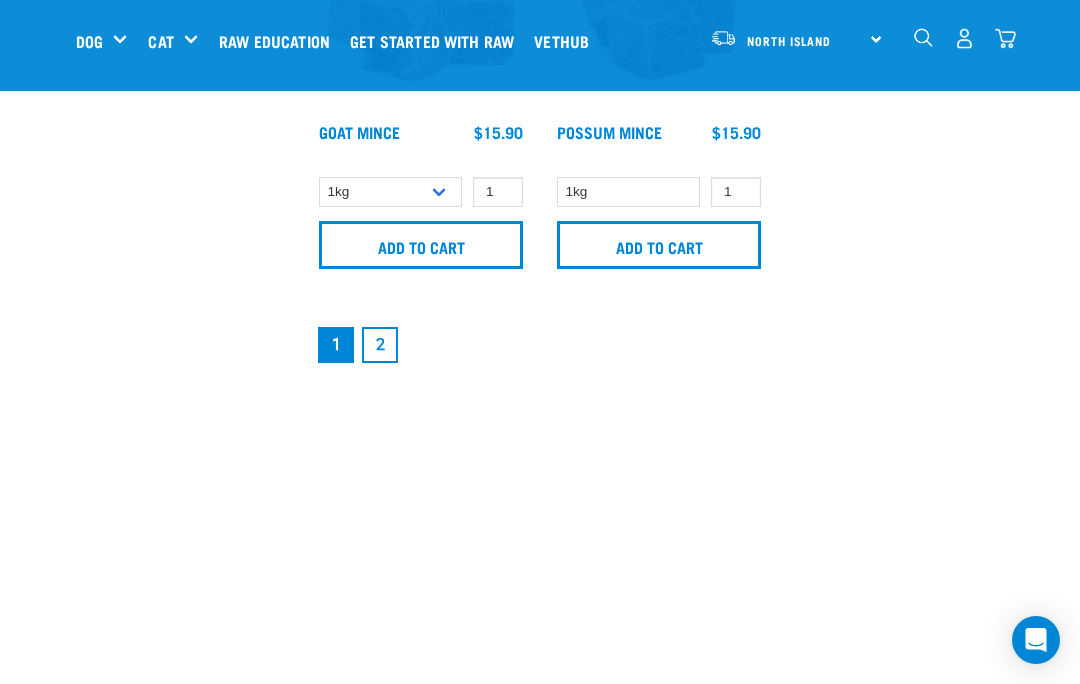 click on "2" at bounding box center (380, 345) 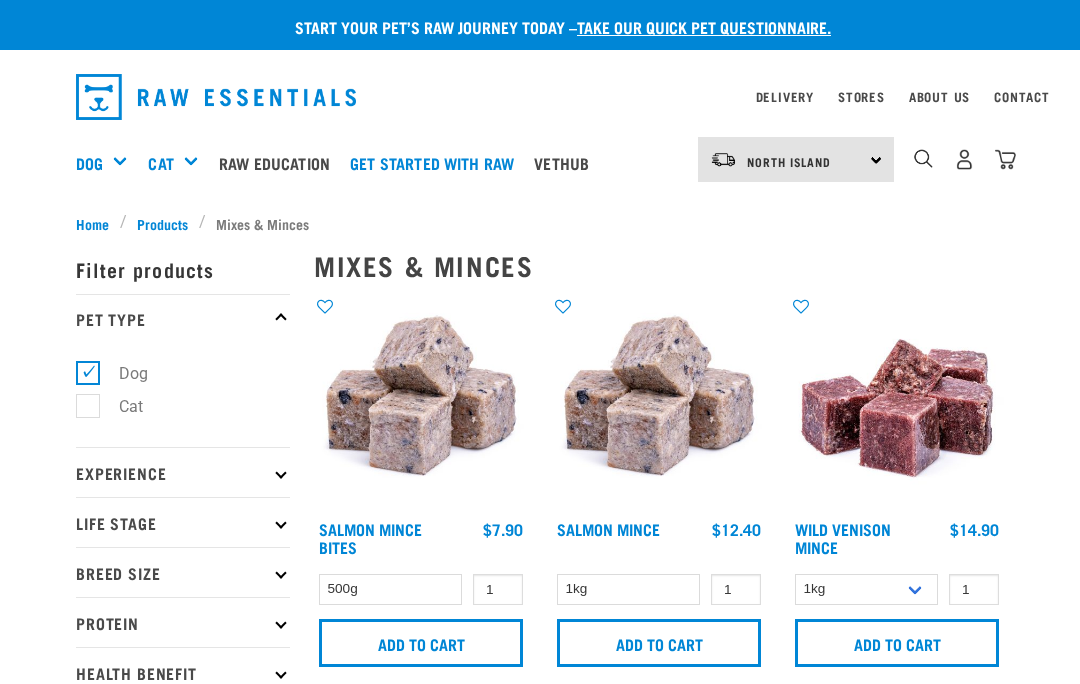 scroll, scrollTop: 0, scrollLeft: 0, axis: both 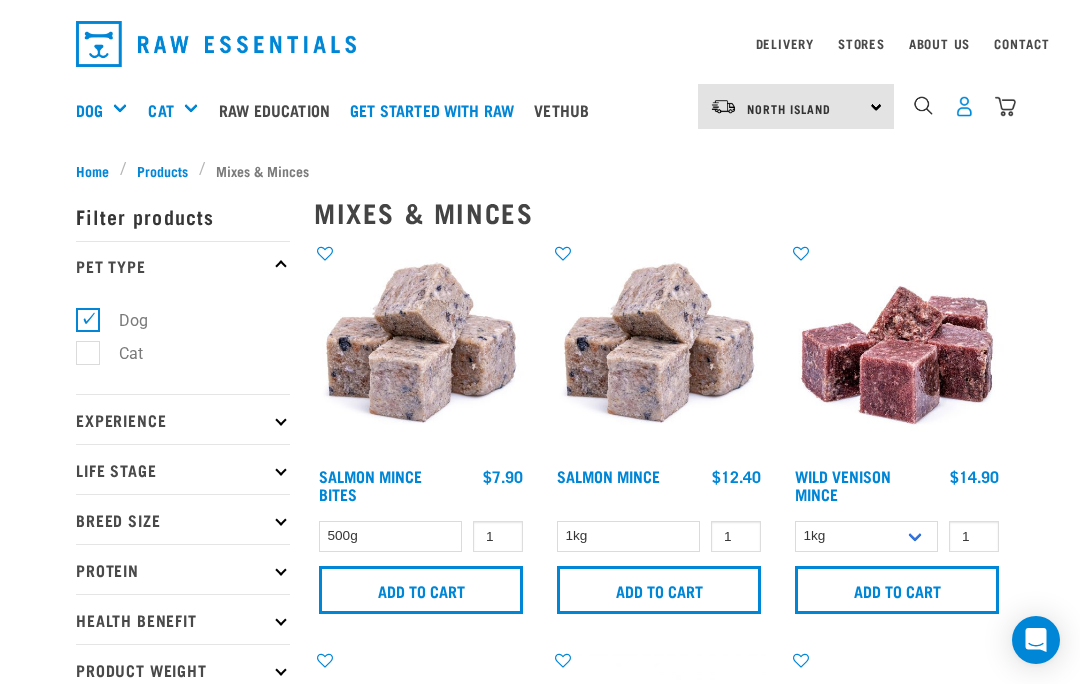 click at bounding box center [964, 106] 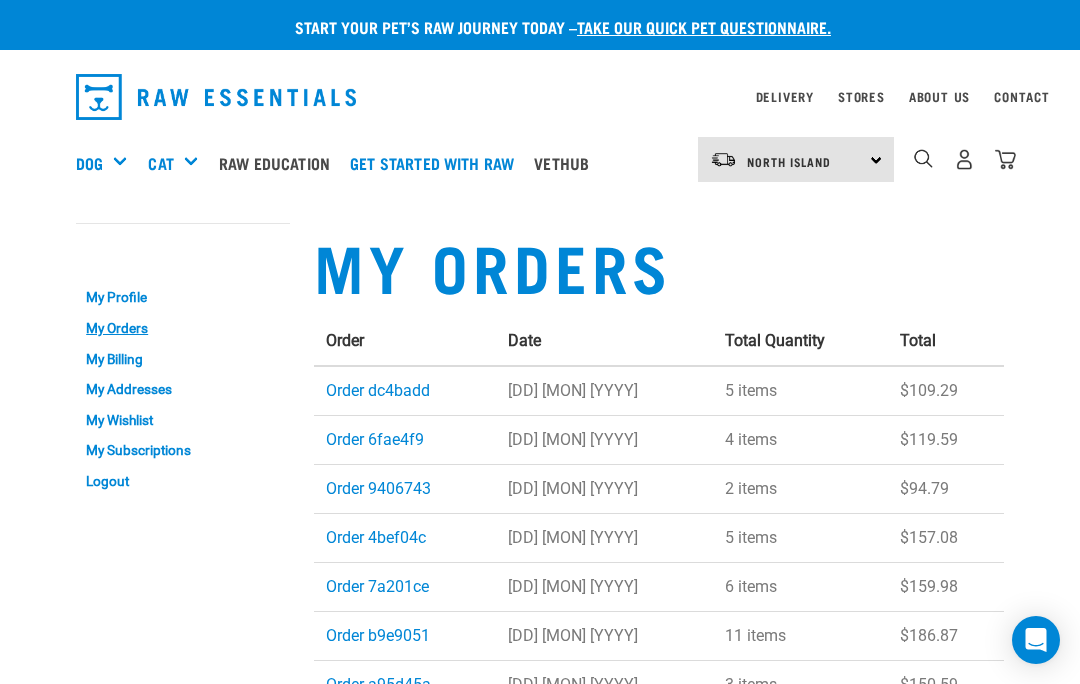 scroll, scrollTop: 0, scrollLeft: 0, axis: both 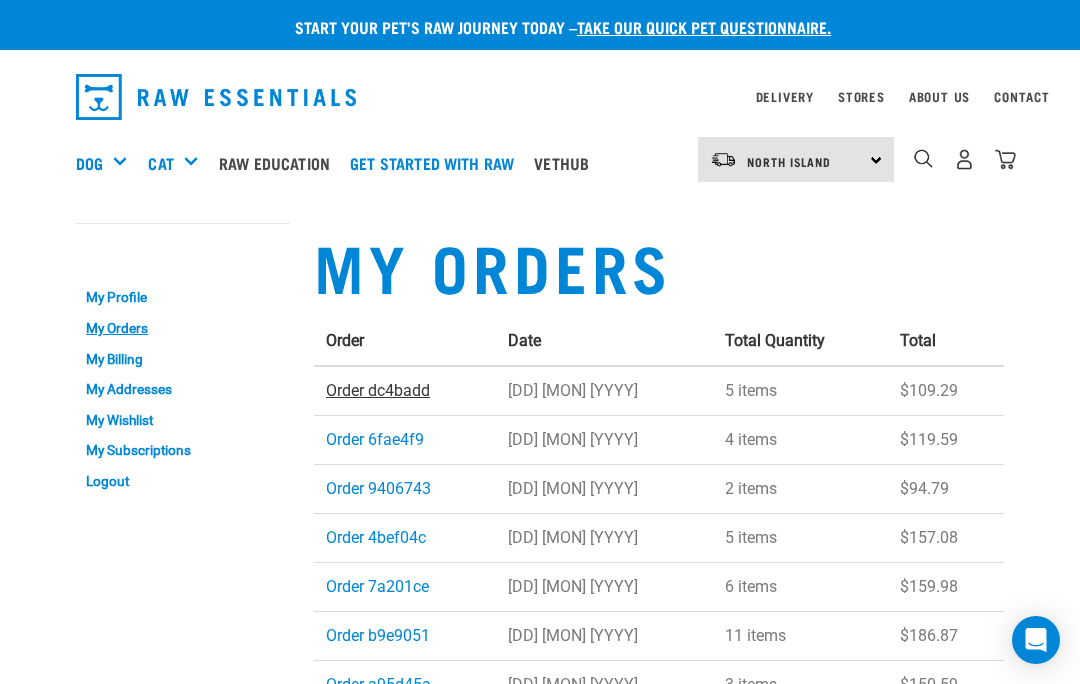 click on "Order dc4badd" at bounding box center (378, 390) 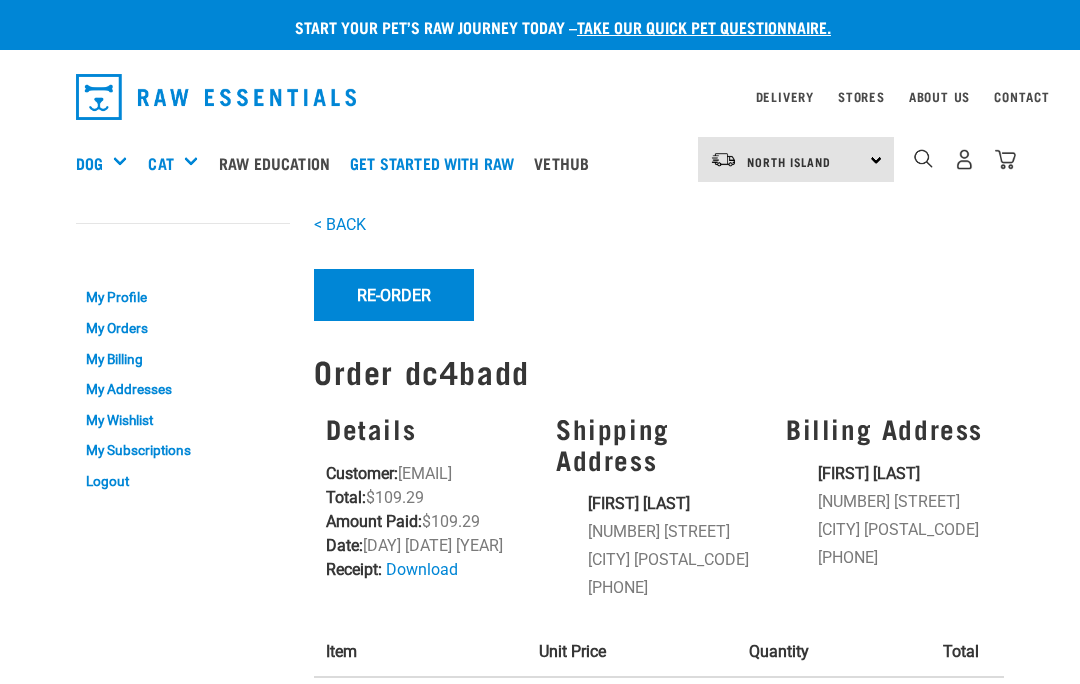 scroll, scrollTop: 0, scrollLeft: 0, axis: both 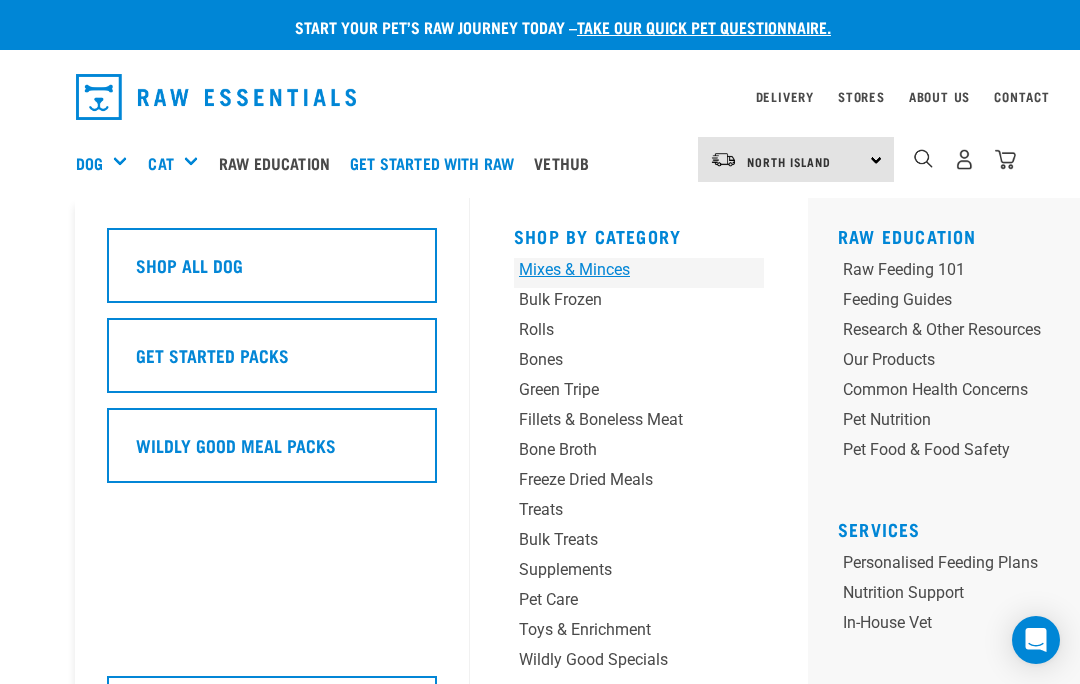 click on "Mixes & Minces" at bounding box center (617, 270) 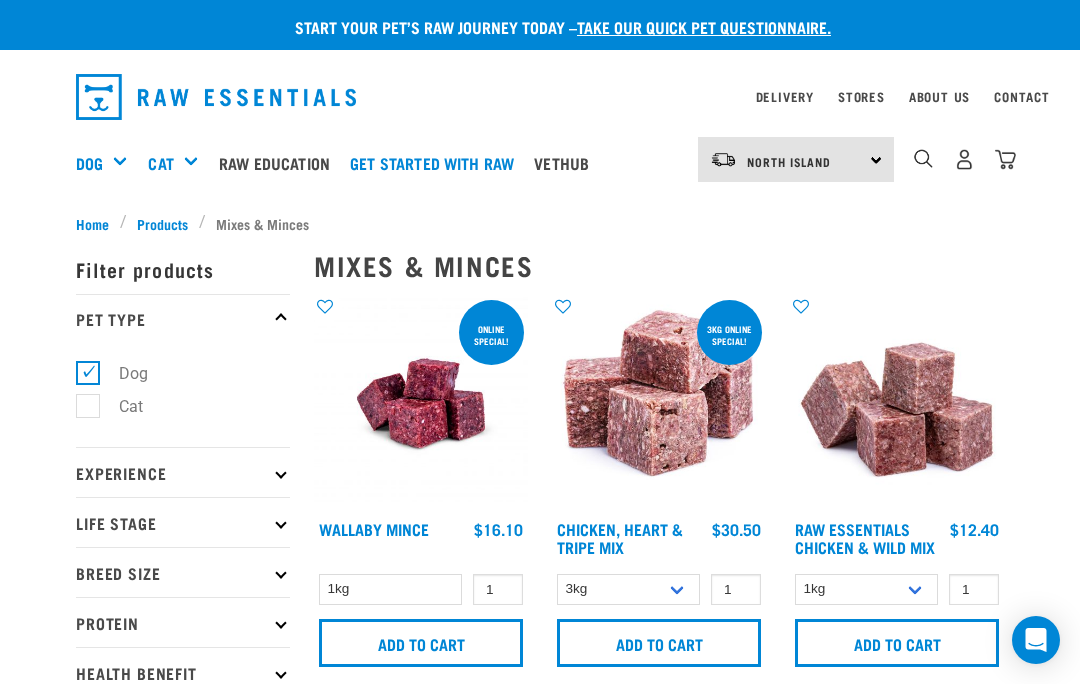 scroll, scrollTop: 0, scrollLeft: 0, axis: both 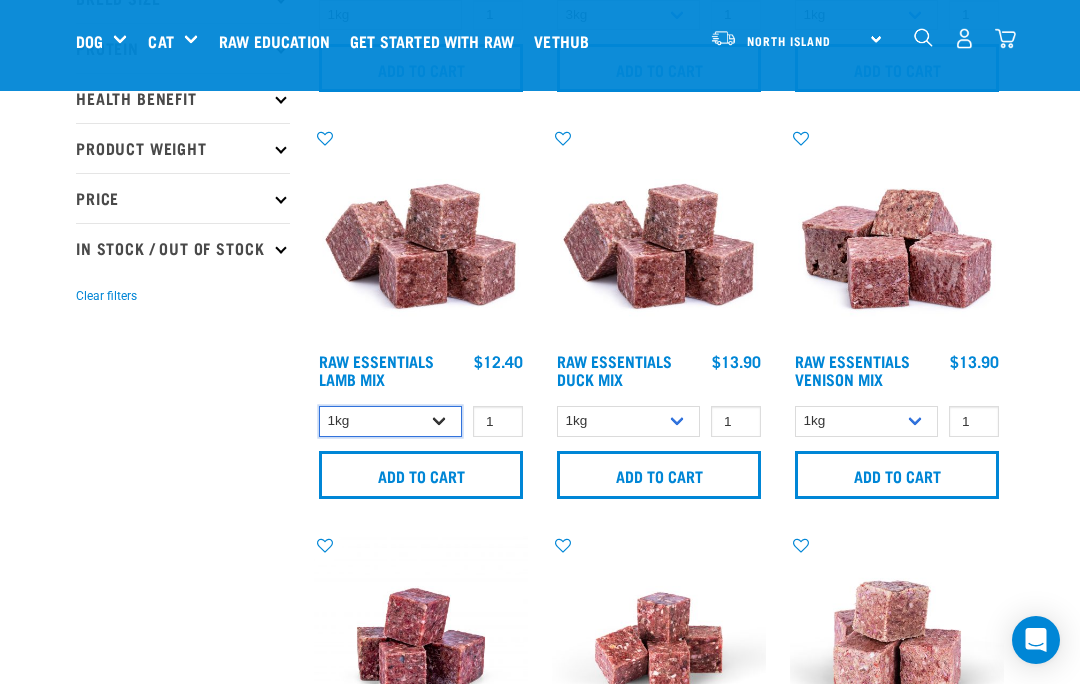 click on "1kg
3kg
Bulk (10kg)" at bounding box center [390, 421] 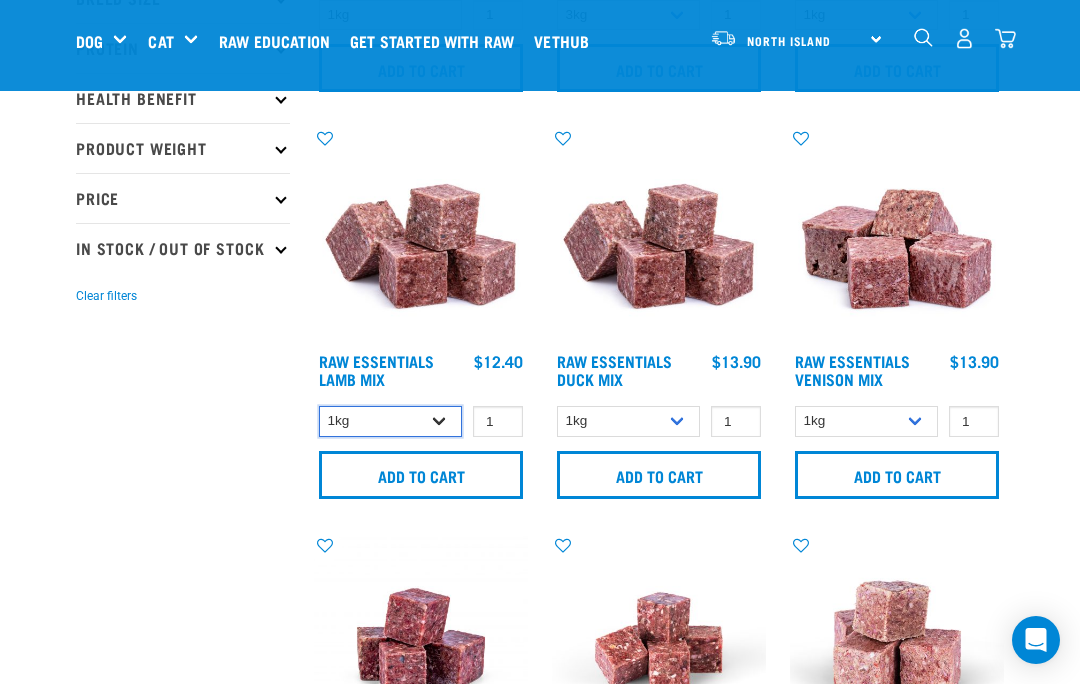 select on "24" 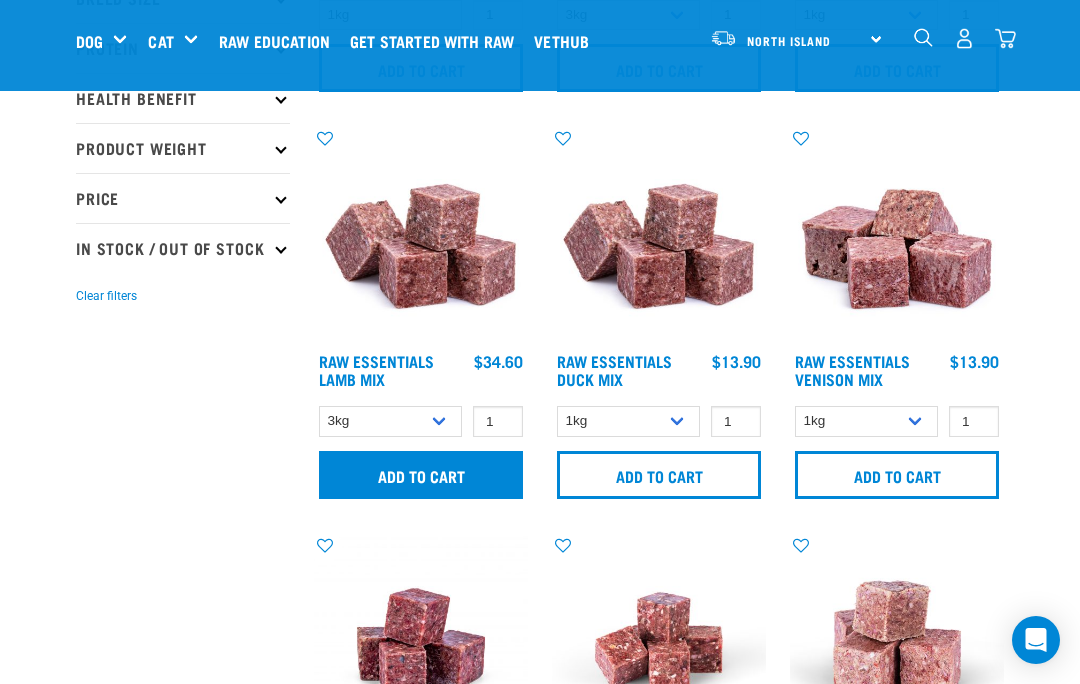click on "Add to cart" at bounding box center (421, 475) 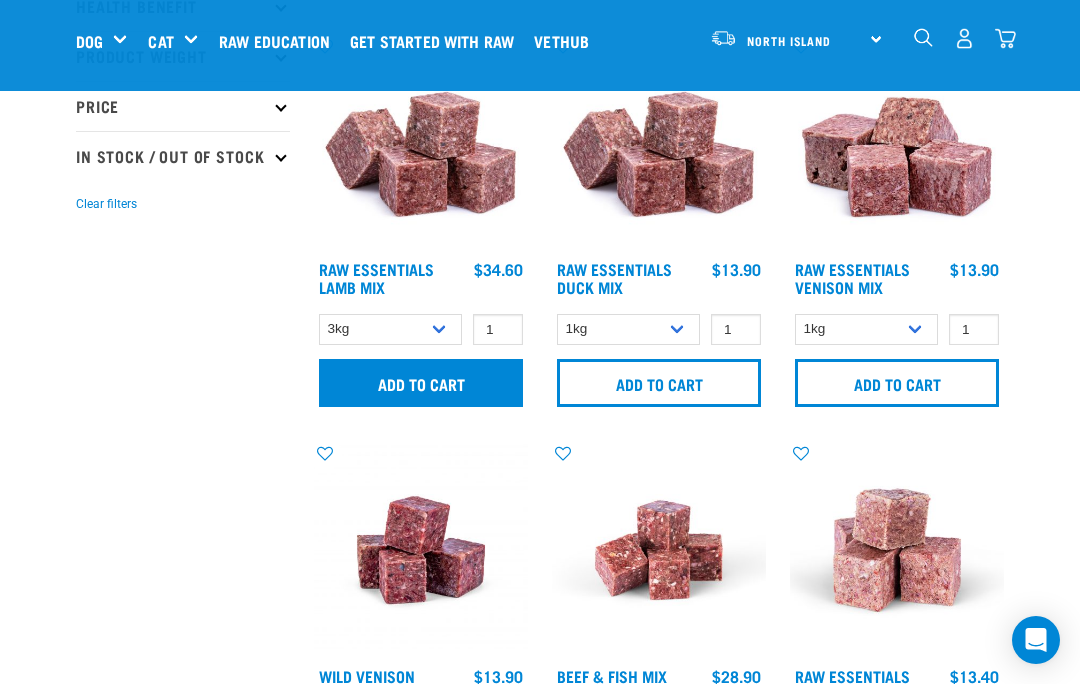 scroll, scrollTop: 516, scrollLeft: 0, axis: vertical 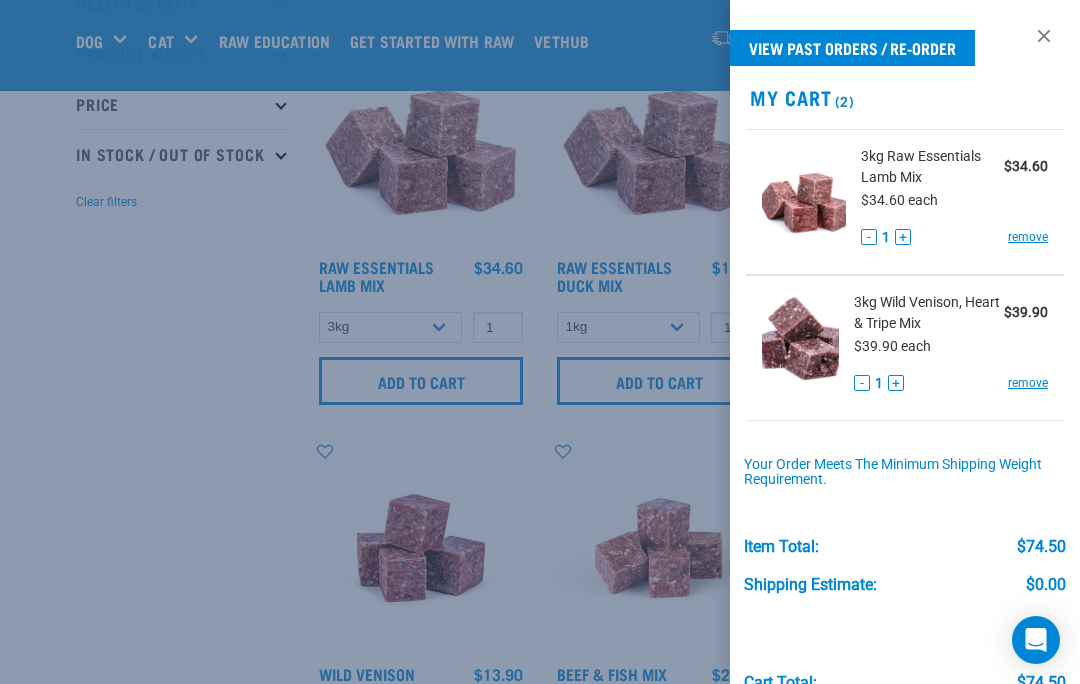 click at bounding box center (540, 342) 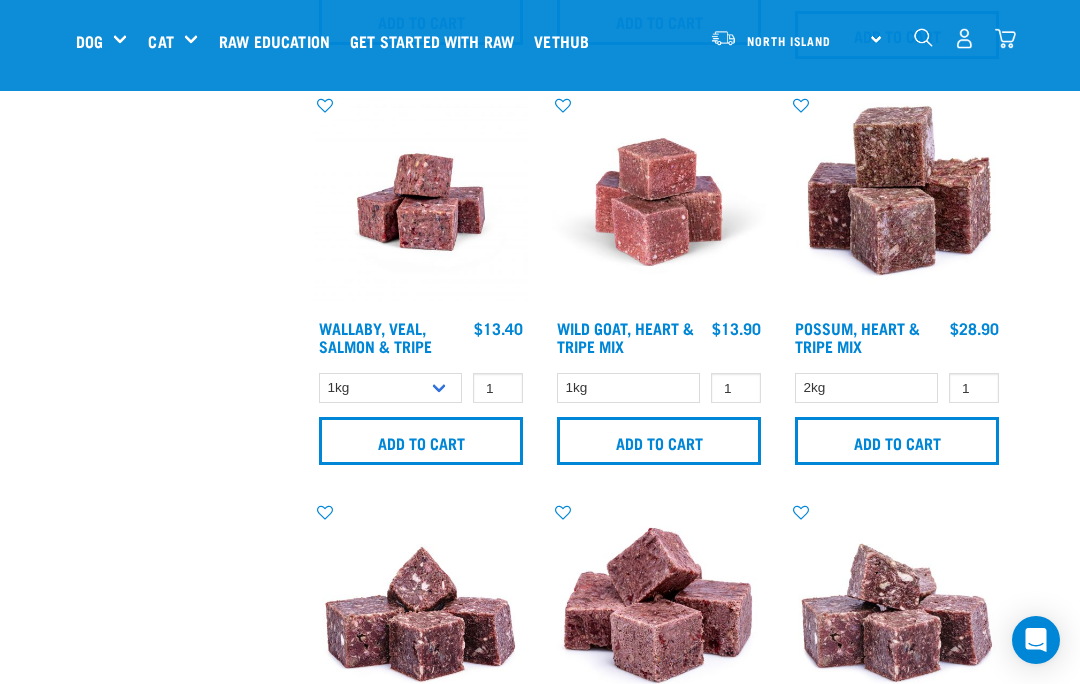 scroll, scrollTop: 2905, scrollLeft: 0, axis: vertical 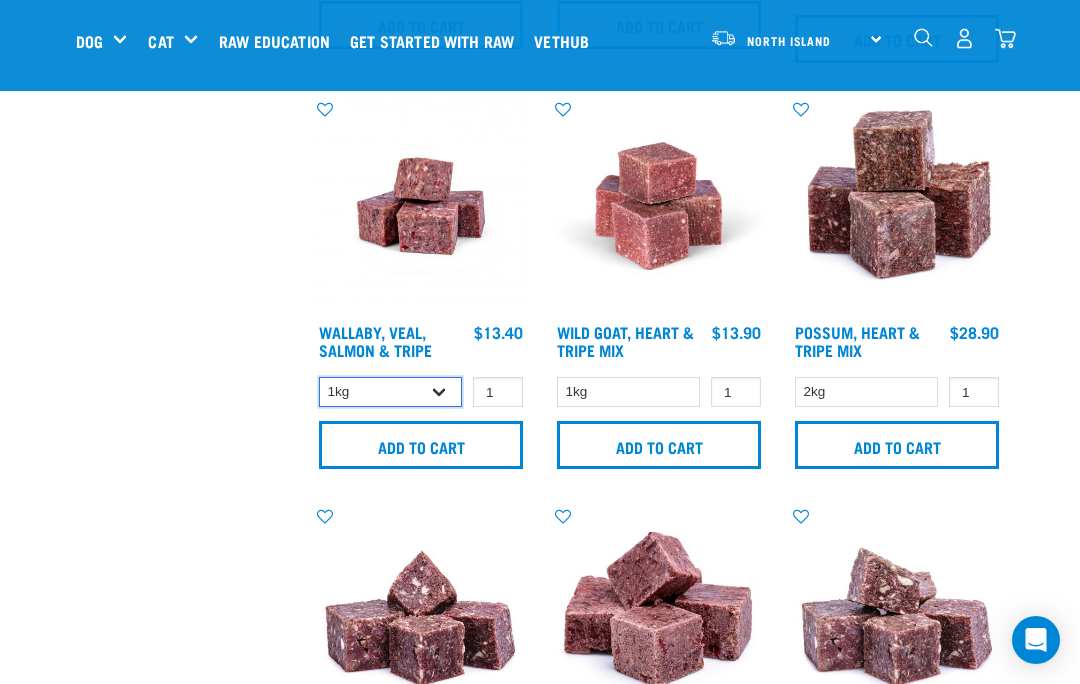 click on "1kg
3kg
Bulk (18kg)" at bounding box center (390, 392) 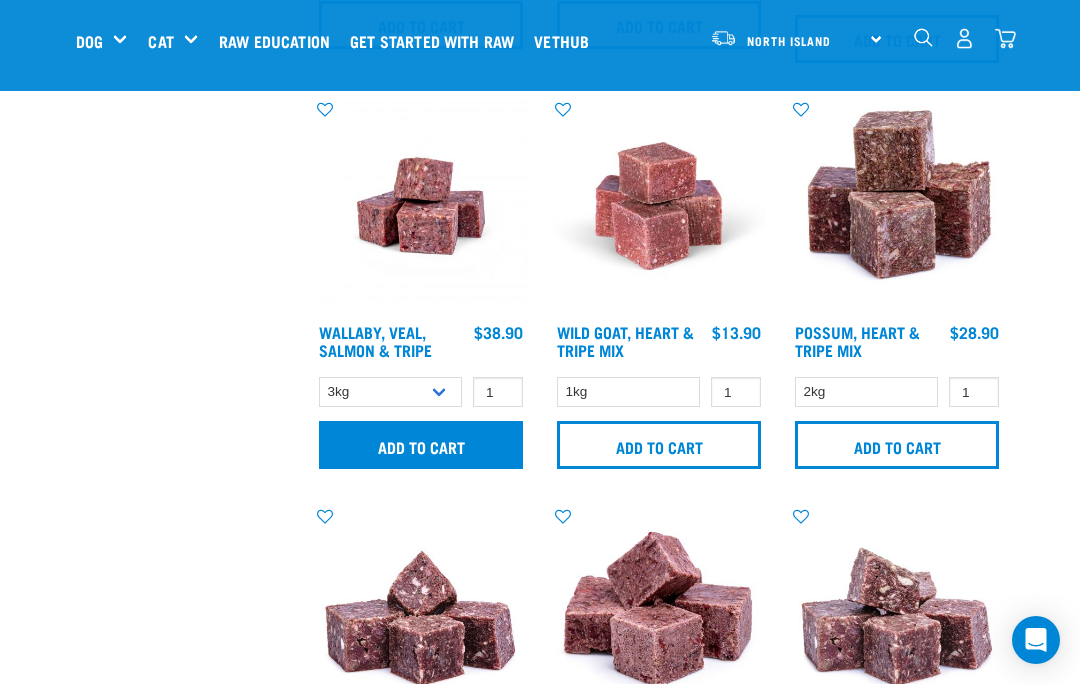 click on "Add to cart" at bounding box center [421, 445] 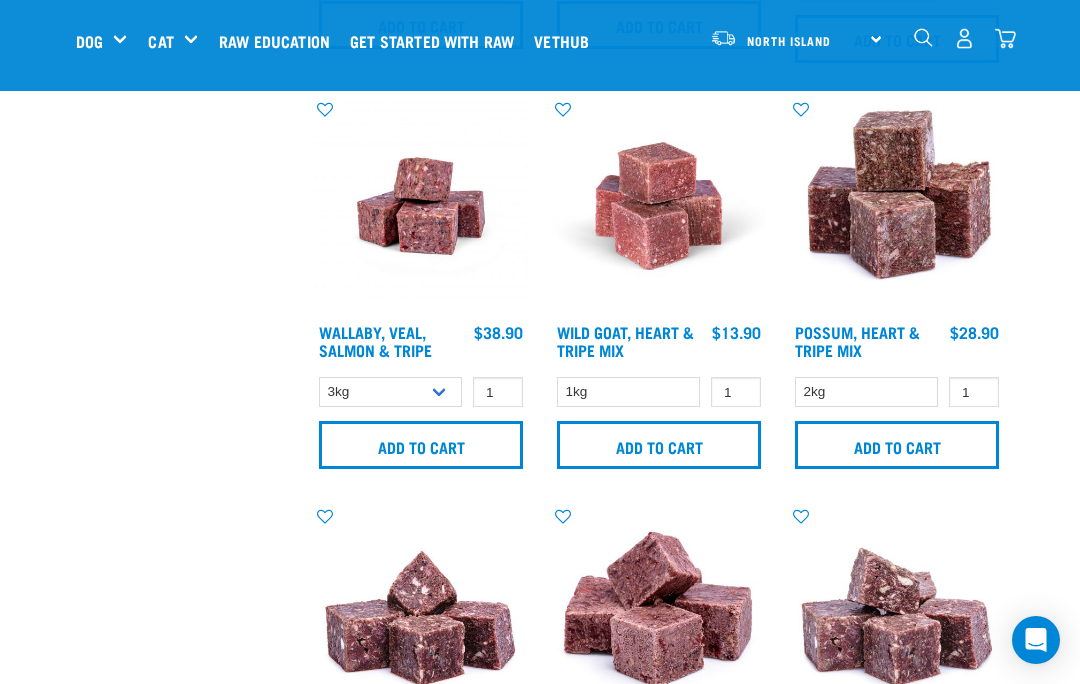 click at bounding box center (1005, 38) 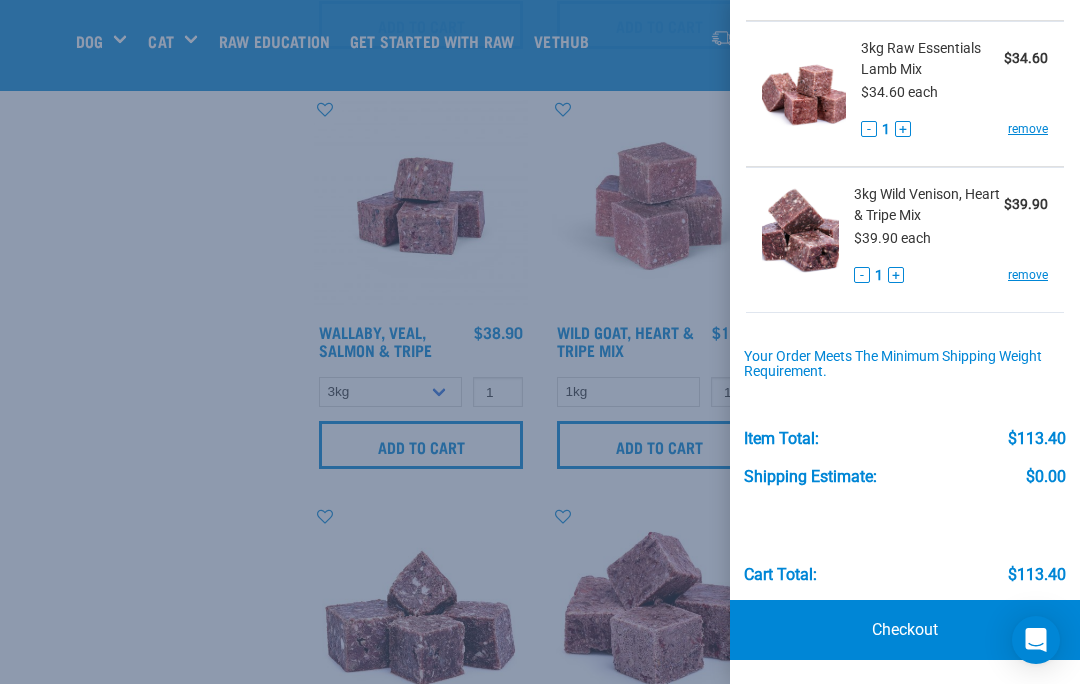 scroll, scrollTop: 252, scrollLeft: 0, axis: vertical 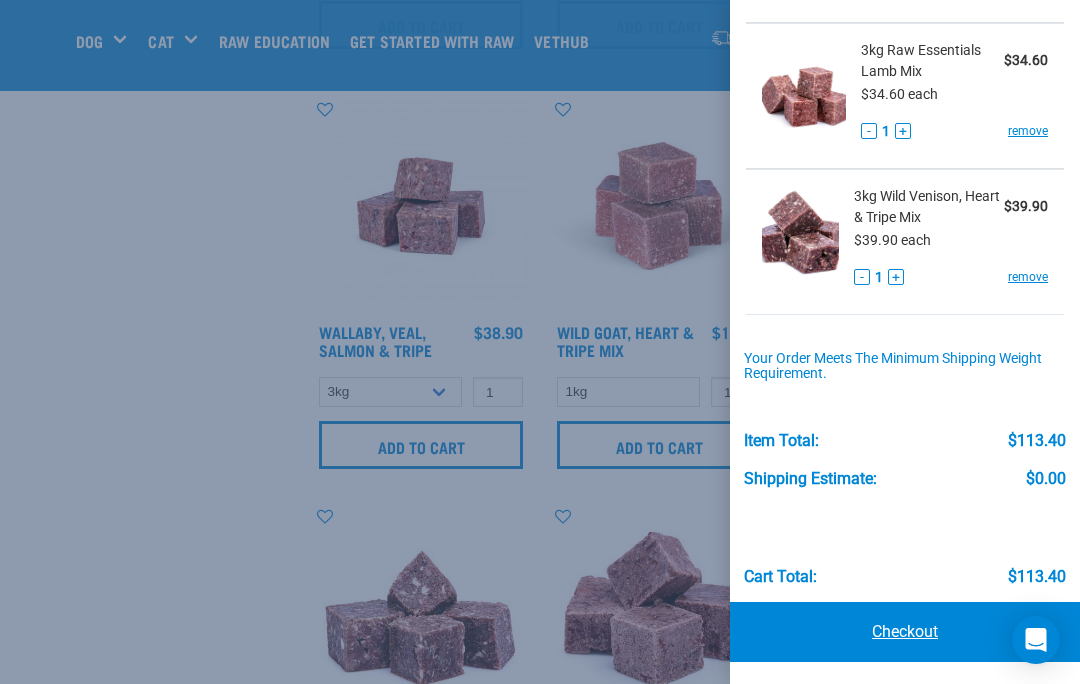 click on "Checkout" at bounding box center (905, 632) 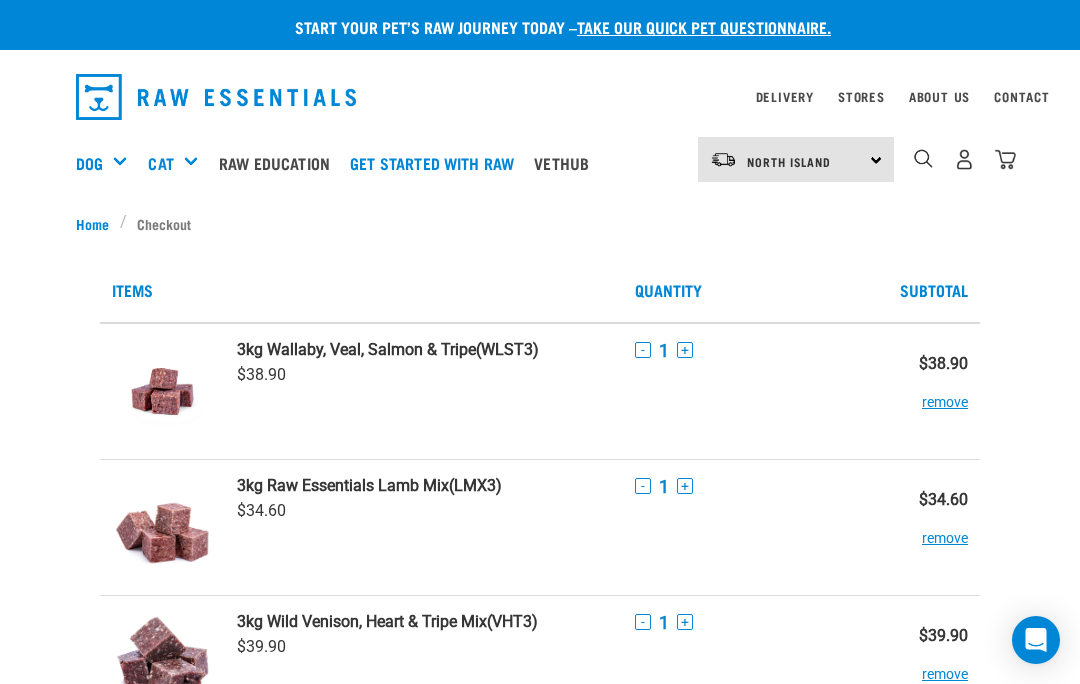 scroll, scrollTop: 0, scrollLeft: 0, axis: both 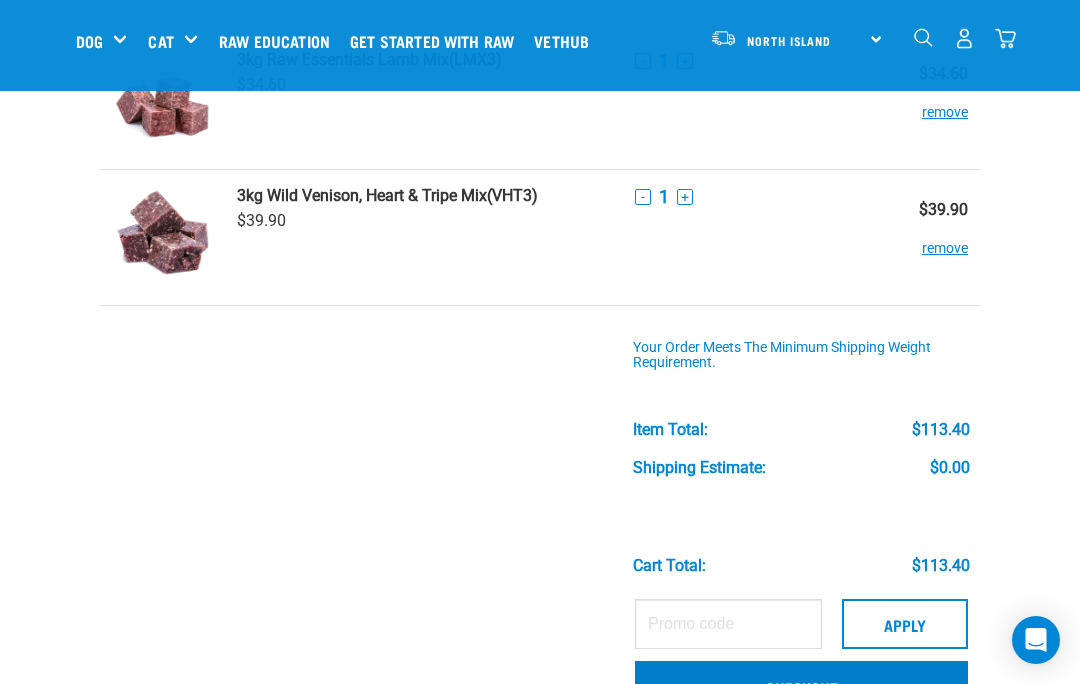 click on "Checkout" at bounding box center [801, 687] 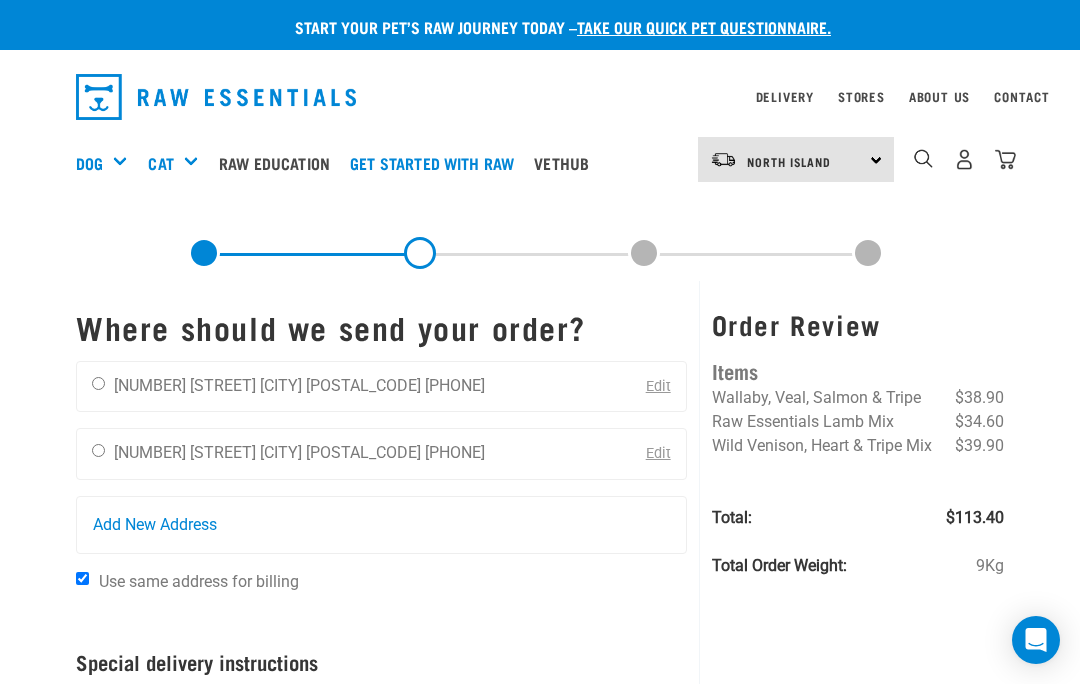 scroll, scrollTop: 0, scrollLeft: 0, axis: both 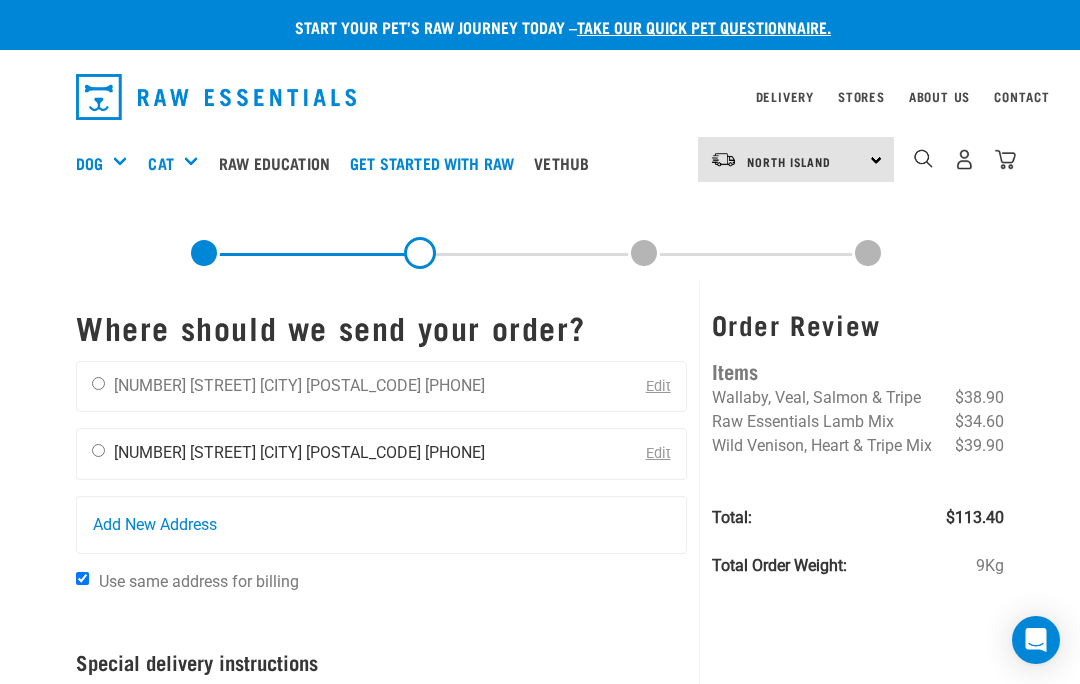 click at bounding box center (98, 450) 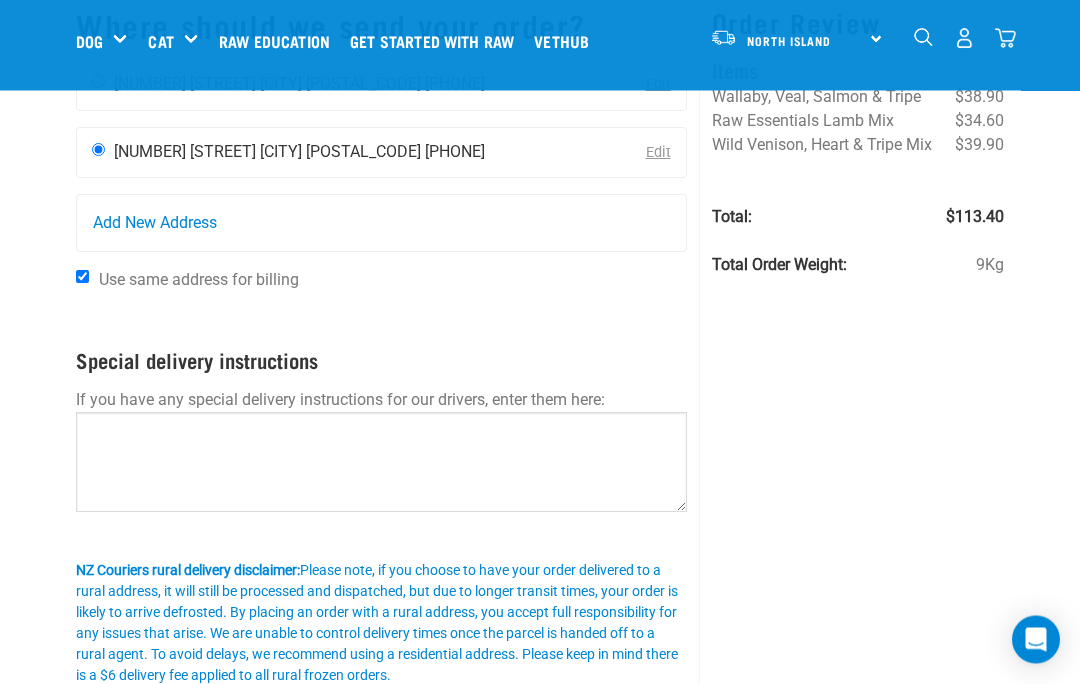scroll, scrollTop: 163, scrollLeft: 0, axis: vertical 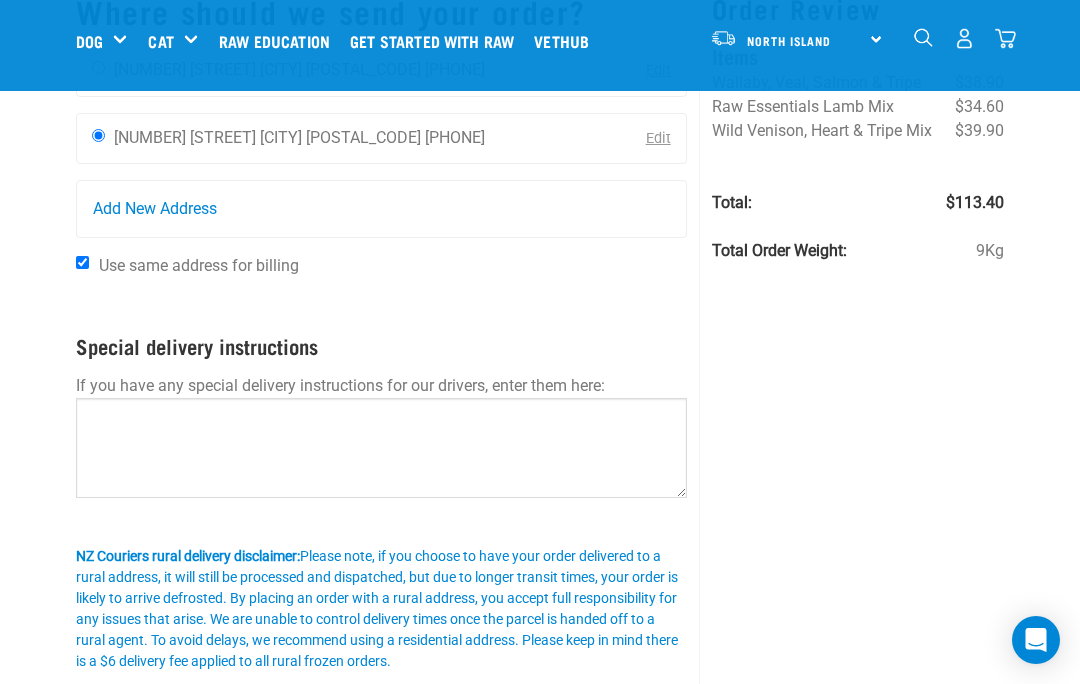 click on "Confirm addresses" at bounding box center (381, 720) 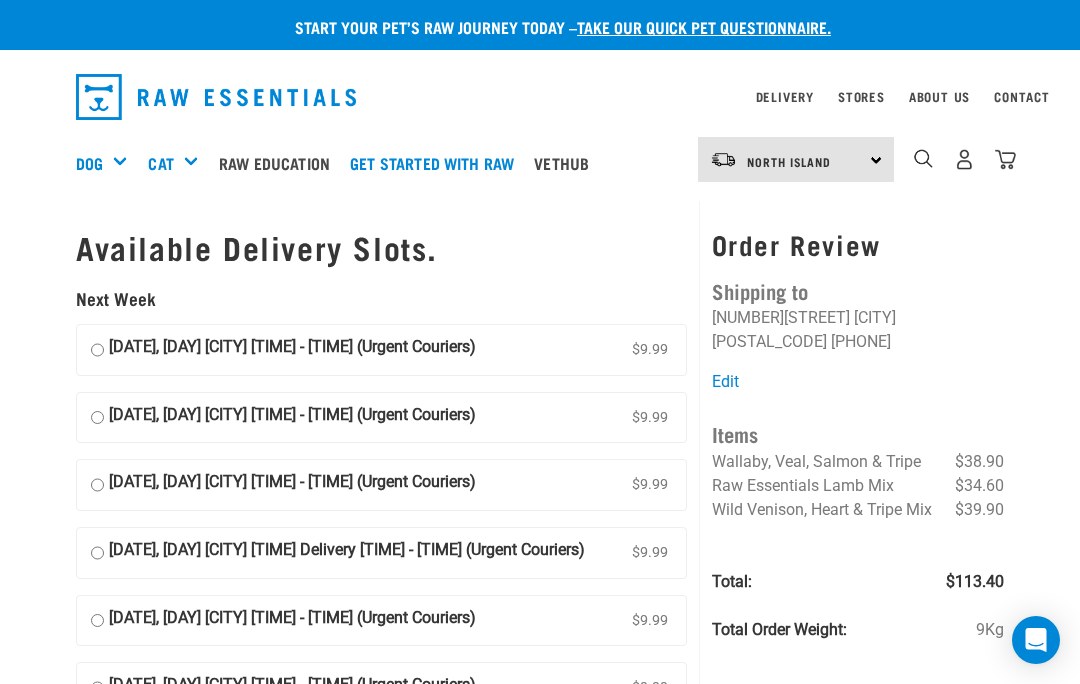scroll, scrollTop: 0, scrollLeft: 0, axis: both 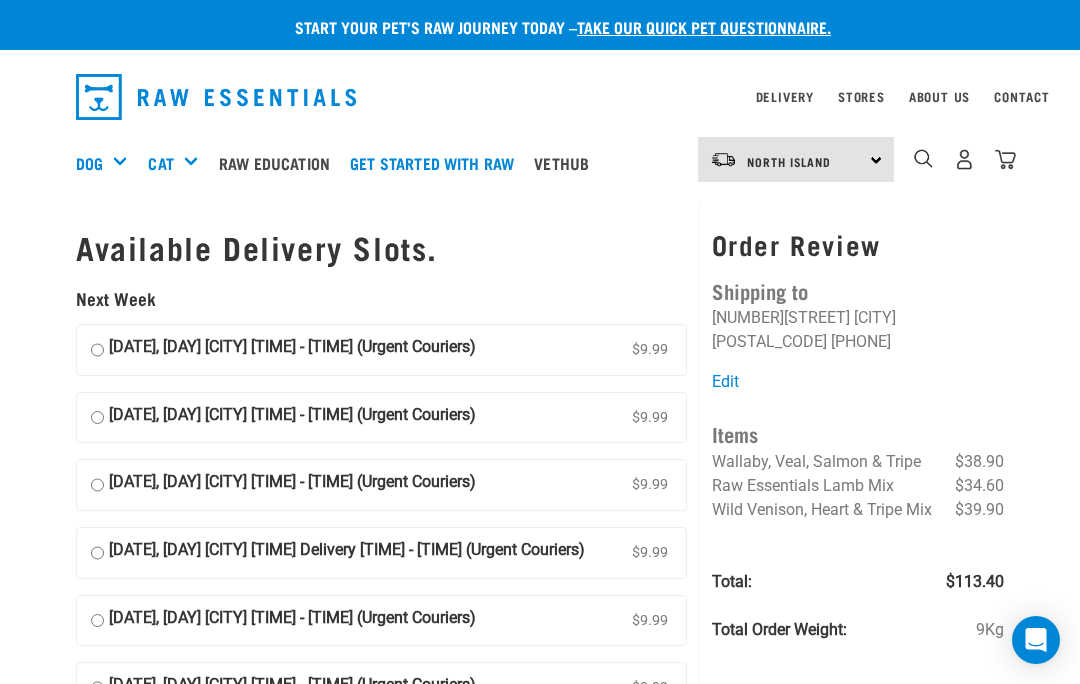 click on "[DATE], [DAY] [CITY] [TIME] - [TIME] (Urgent Couriers)
[PRICE]" at bounding box center [97, 350] 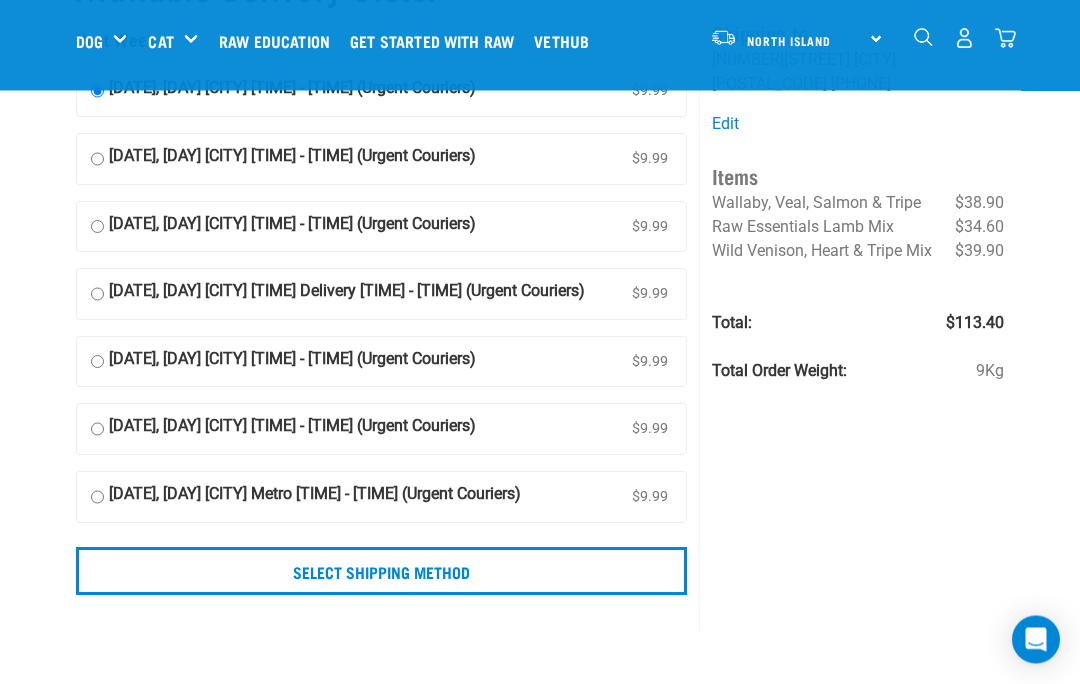 scroll, scrollTop: 108, scrollLeft: 0, axis: vertical 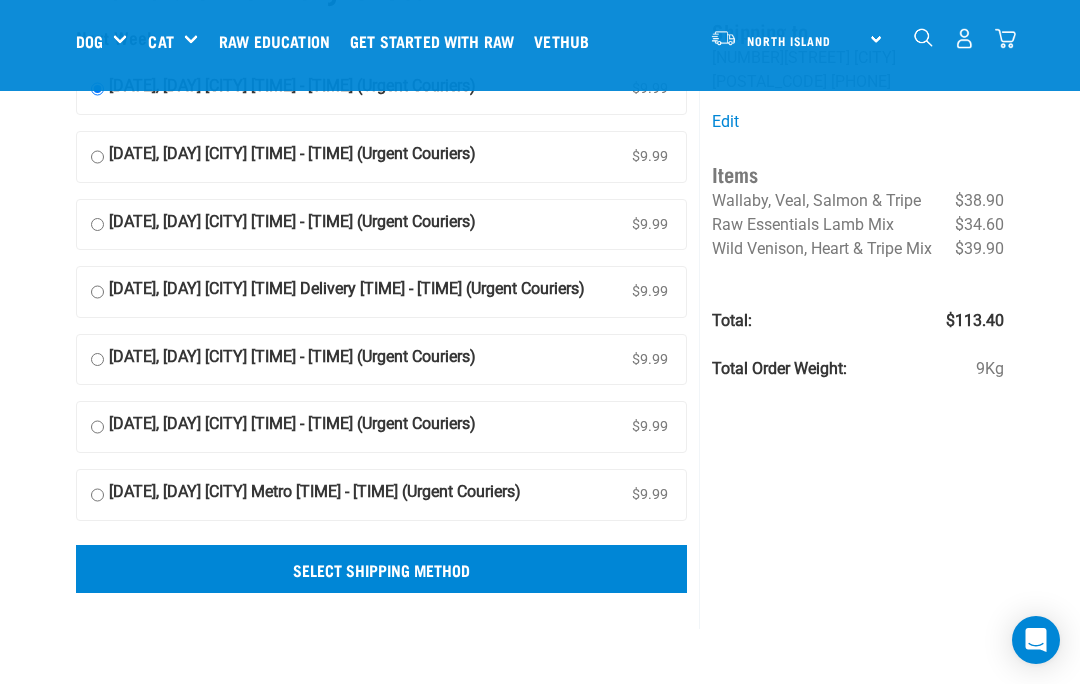 click on "Select Shipping Method" at bounding box center (381, 569) 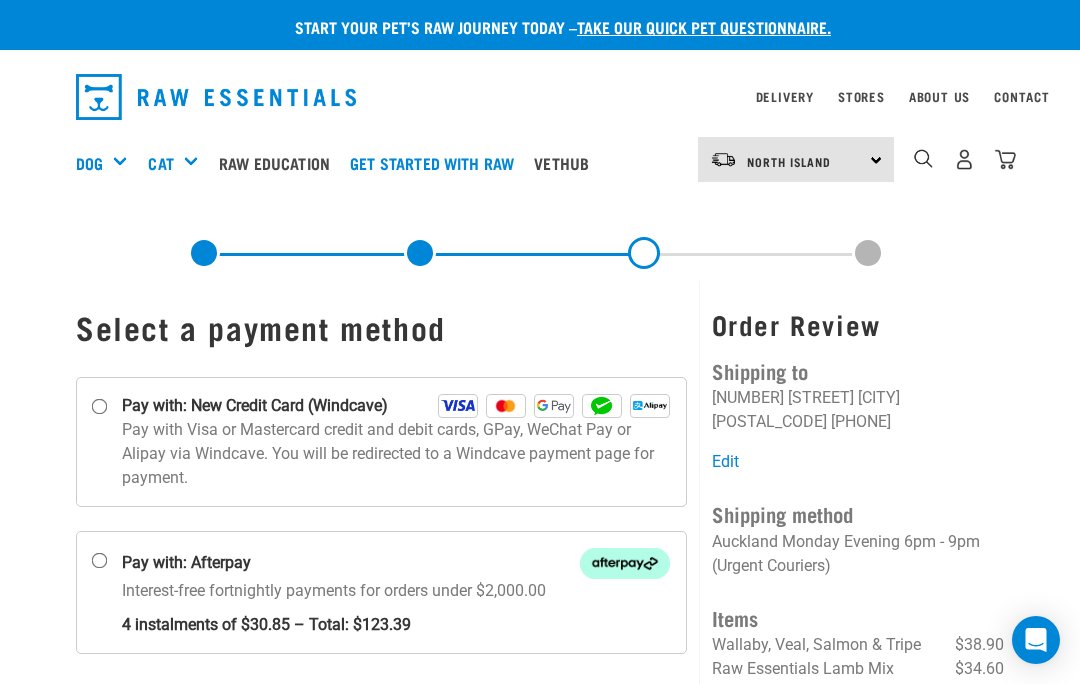 scroll, scrollTop: 0, scrollLeft: 0, axis: both 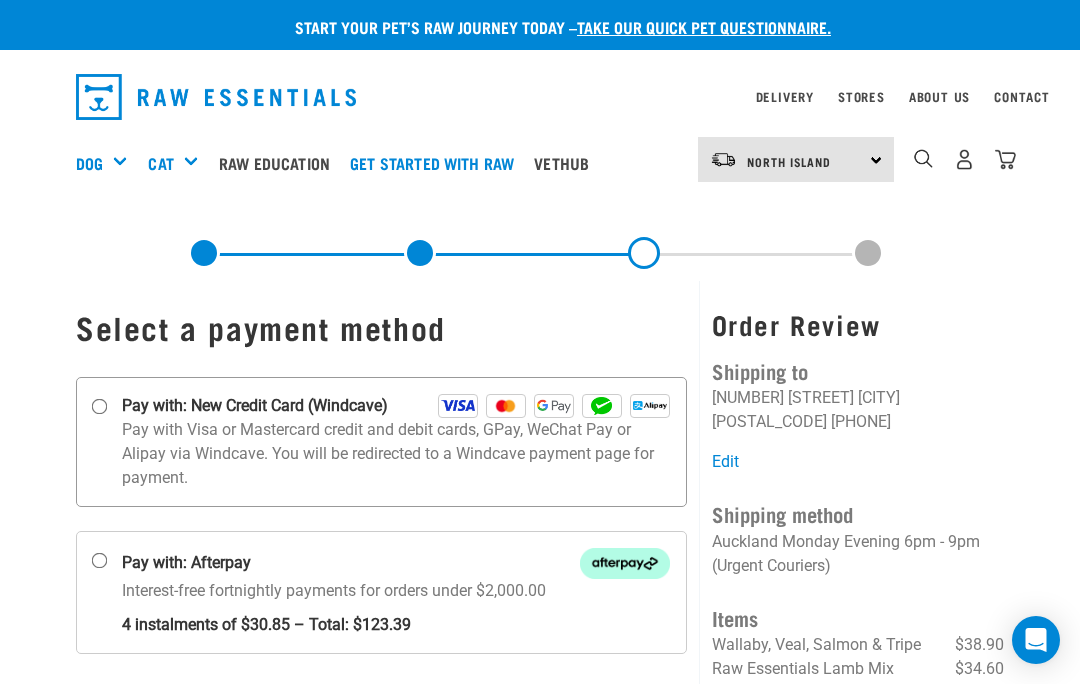 click on "Pay with: New Credit Card (Windcave)" at bounding box center (100, 407) 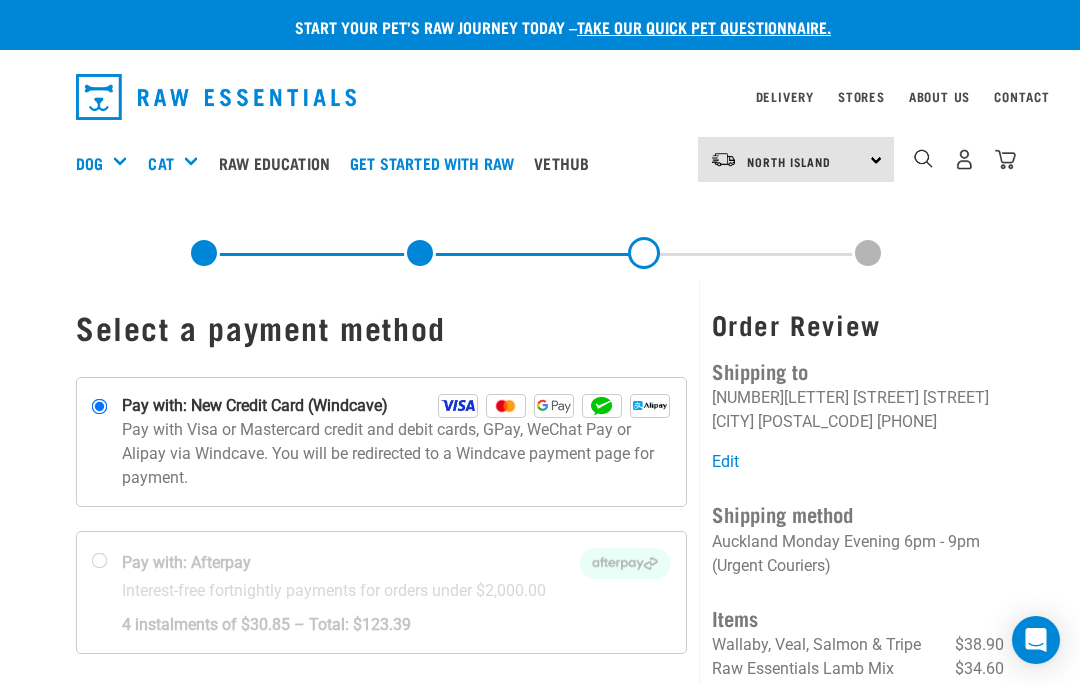 scroll, scrollTop: 13, scrollLeft: 0, axis: vertical 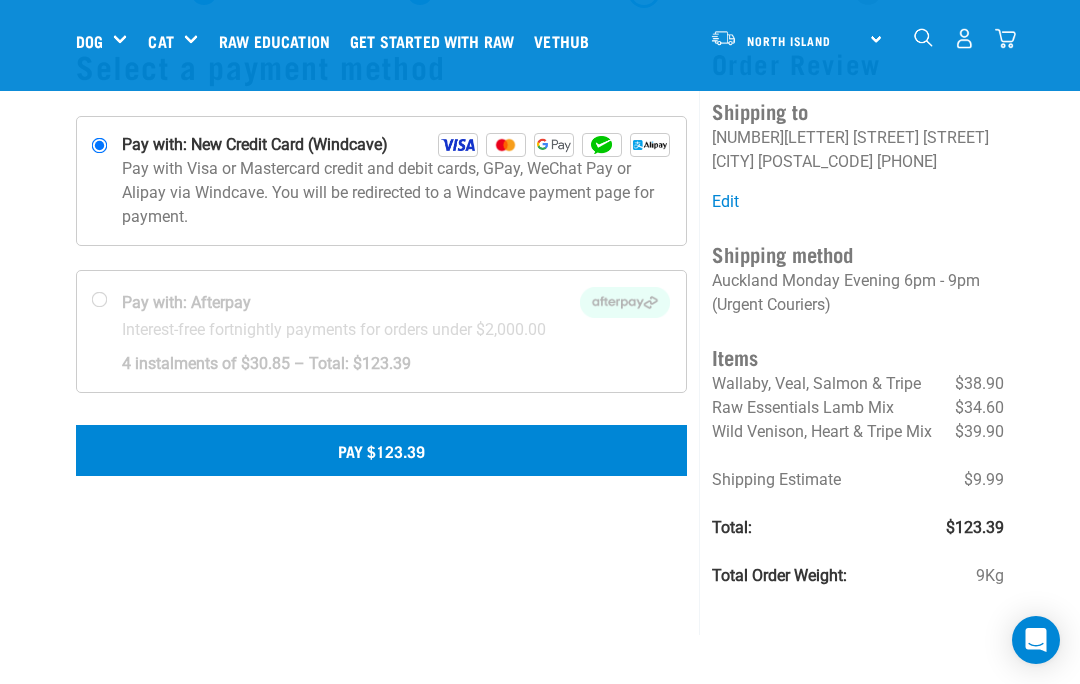 click on "Pay $123.39" at bounding box center [381, 450] 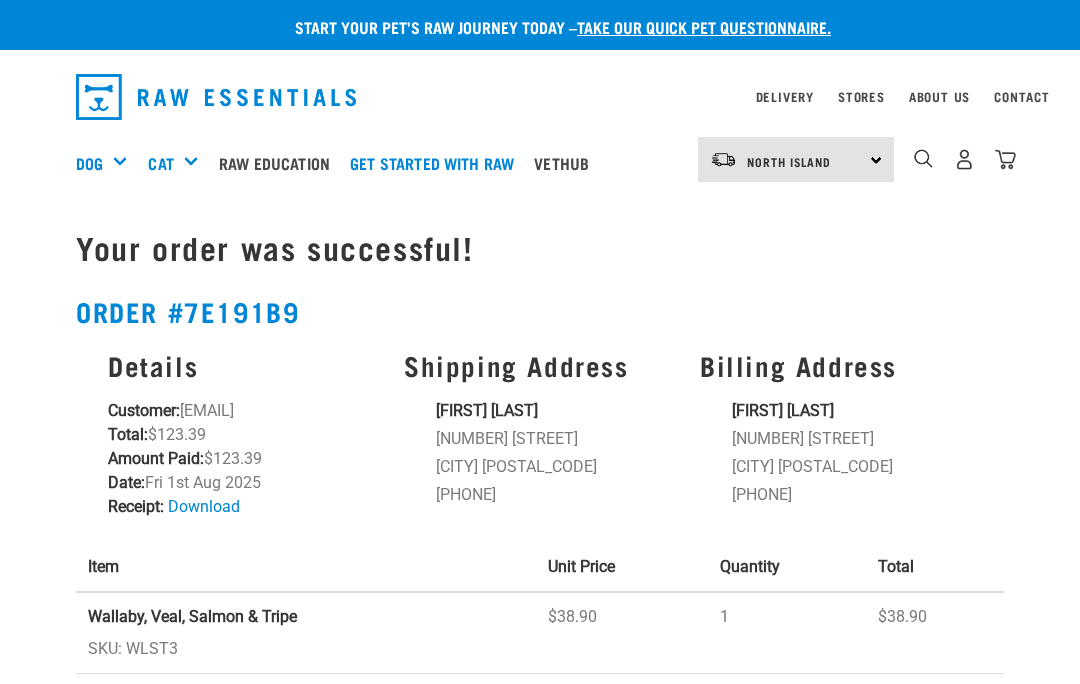 scroll, scrollTop: 0, scrollLeft: 0, axis: both 